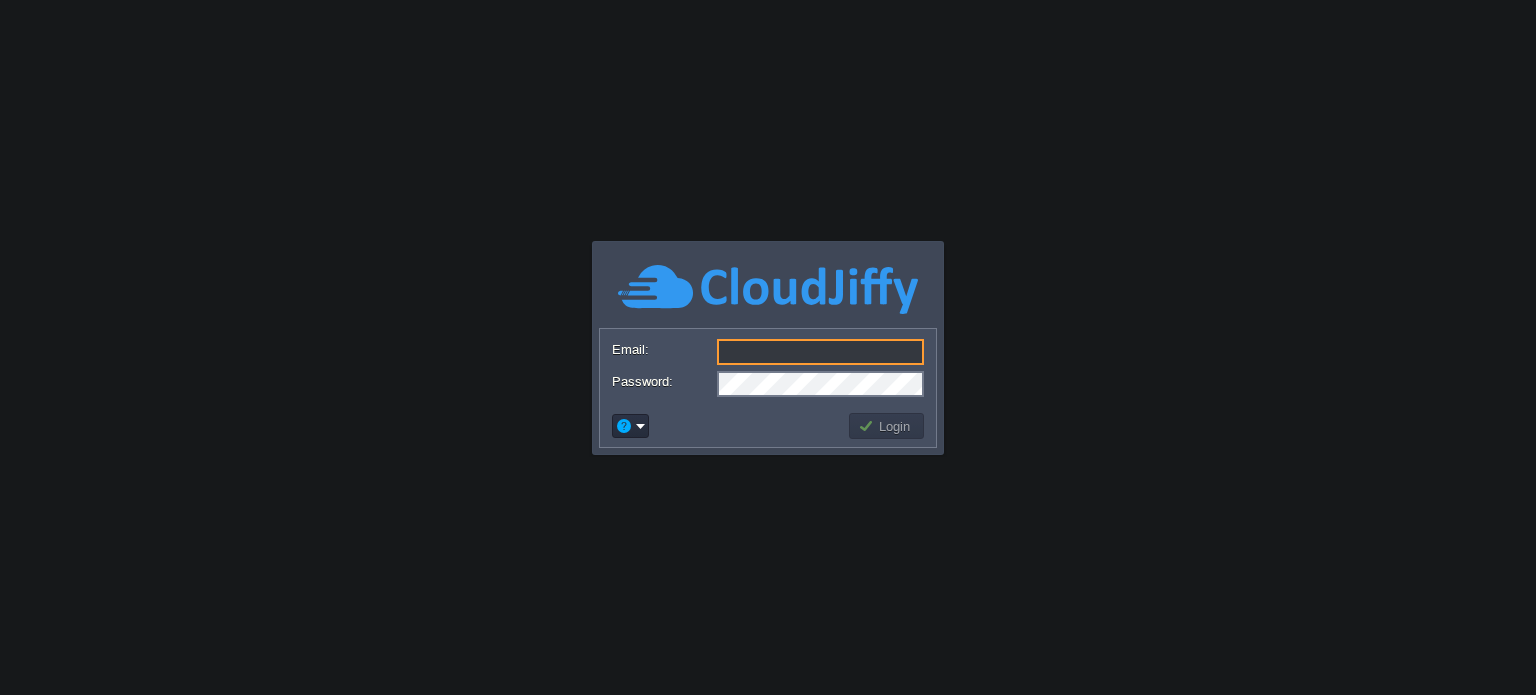 scroll, scrollTop: 0, scrollLeft: 0, axis: both 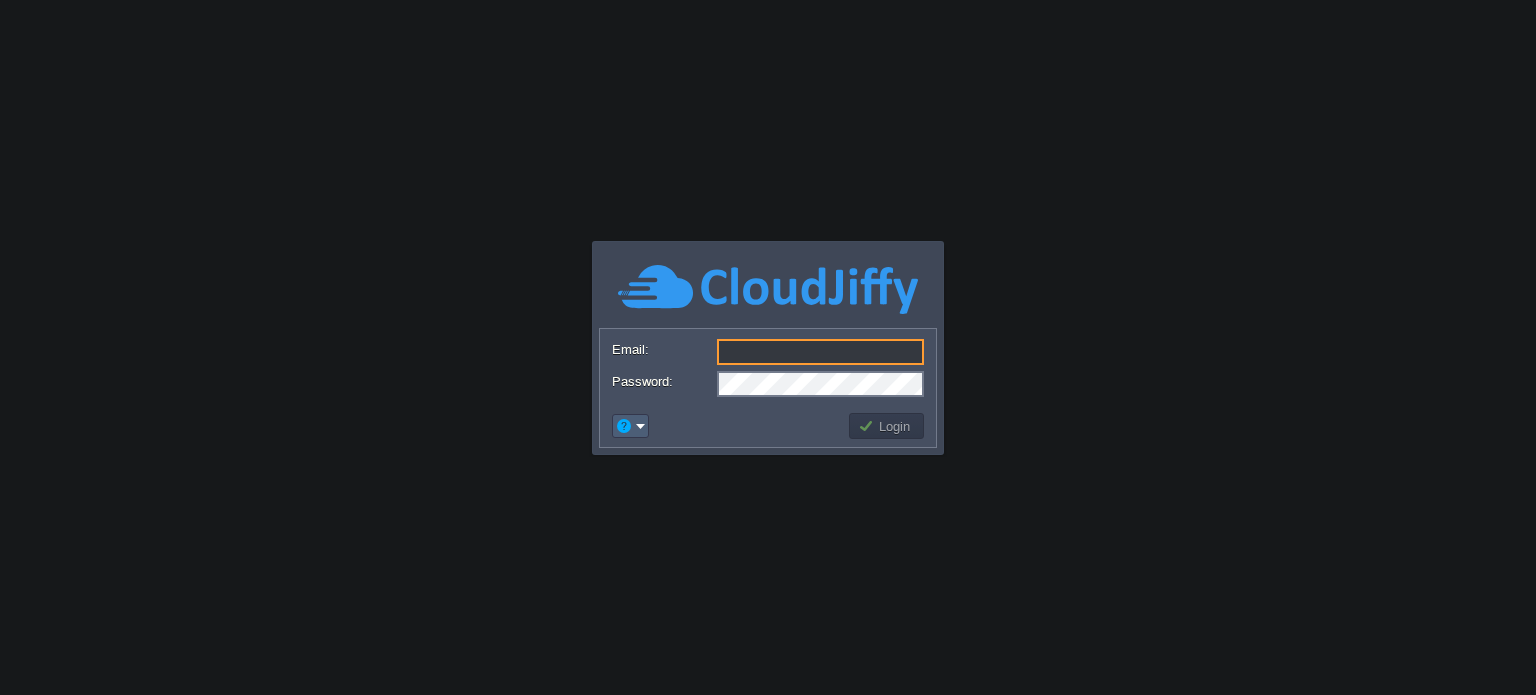 click at bounding box center (630, 426) 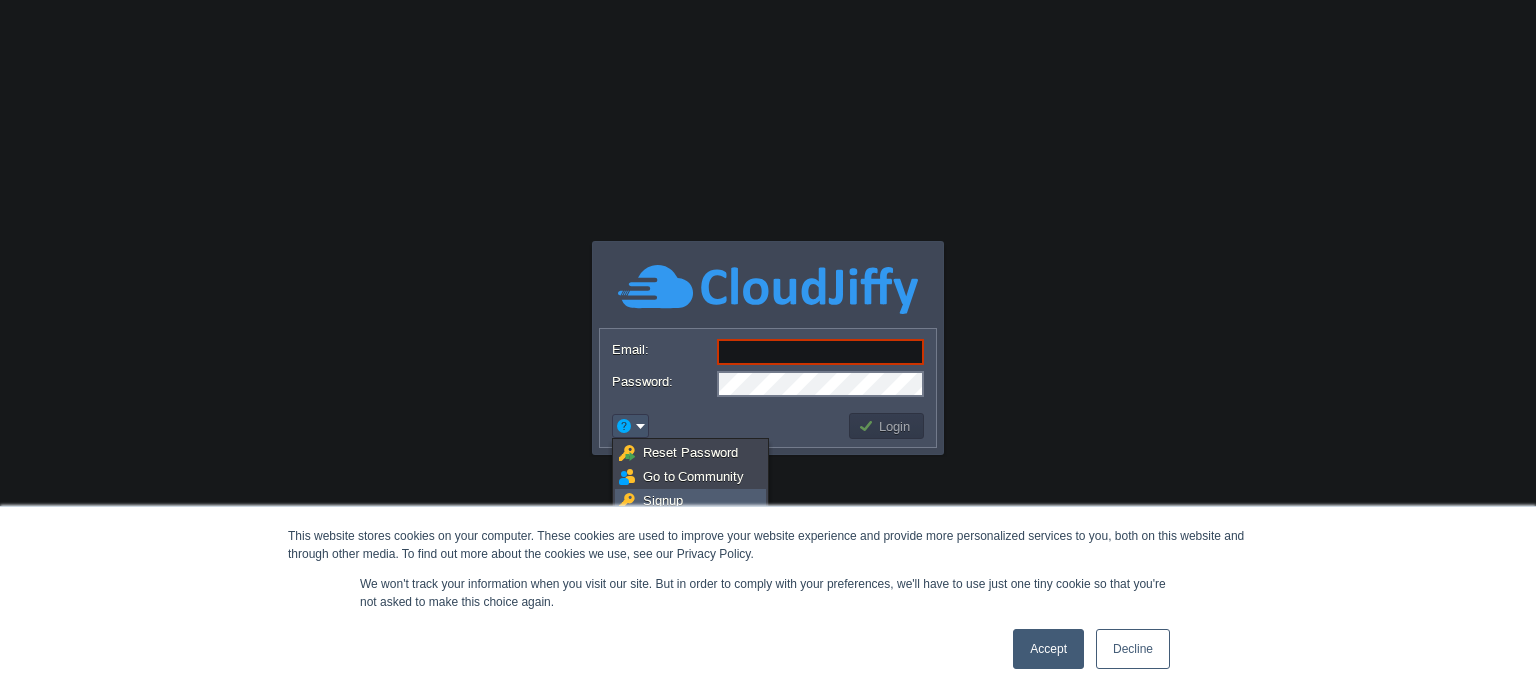 click on "Signup" at bounding box center [663, 500] 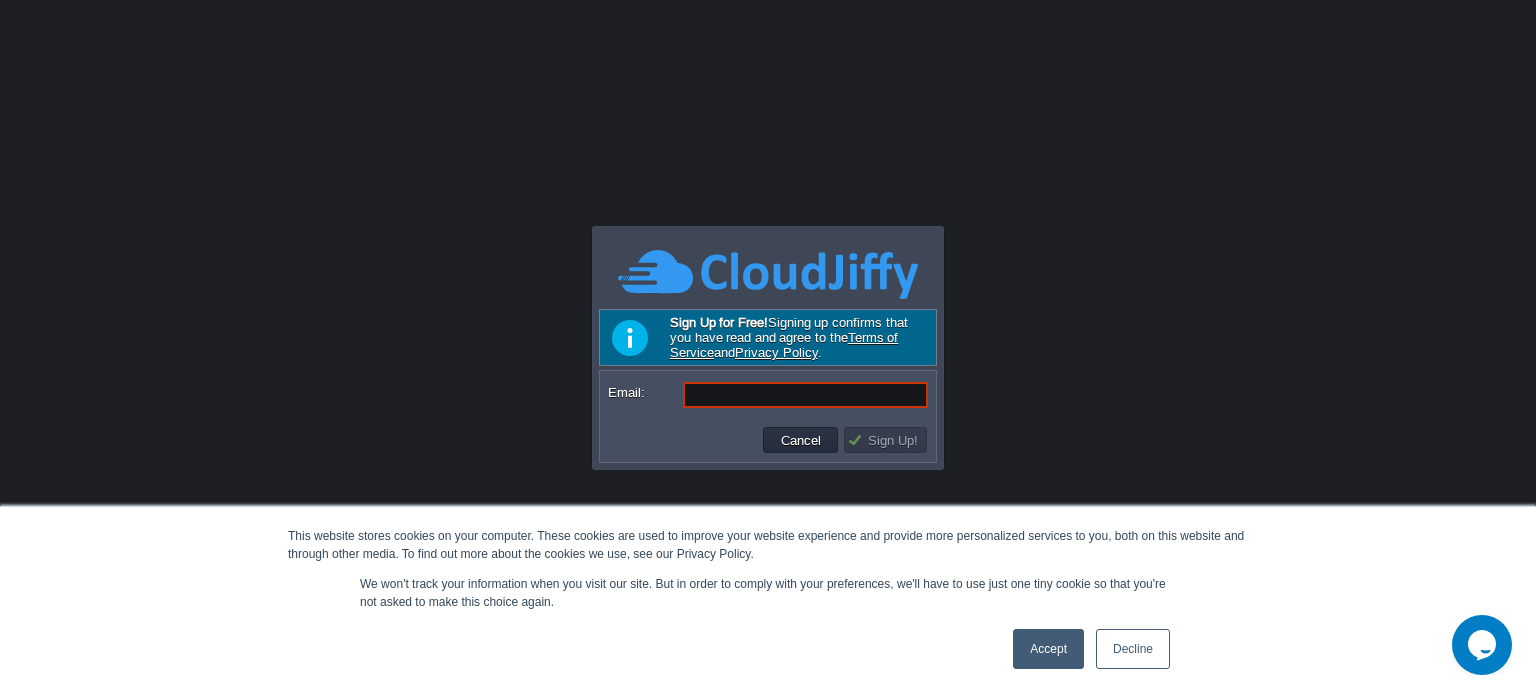 scroll, scrollTop: 0, scrollLeft: 0, axis: both 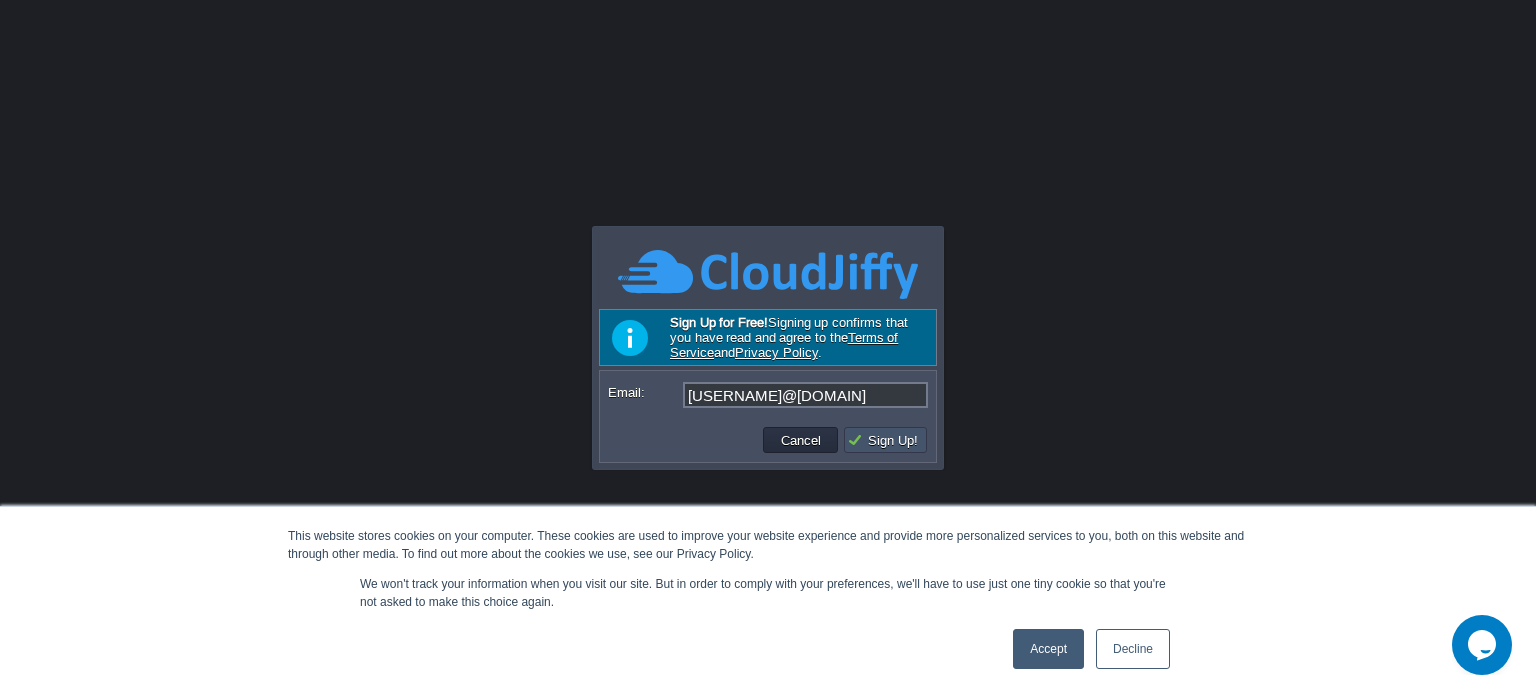 click on "Sign Up!" at bounding box center (885, 440) 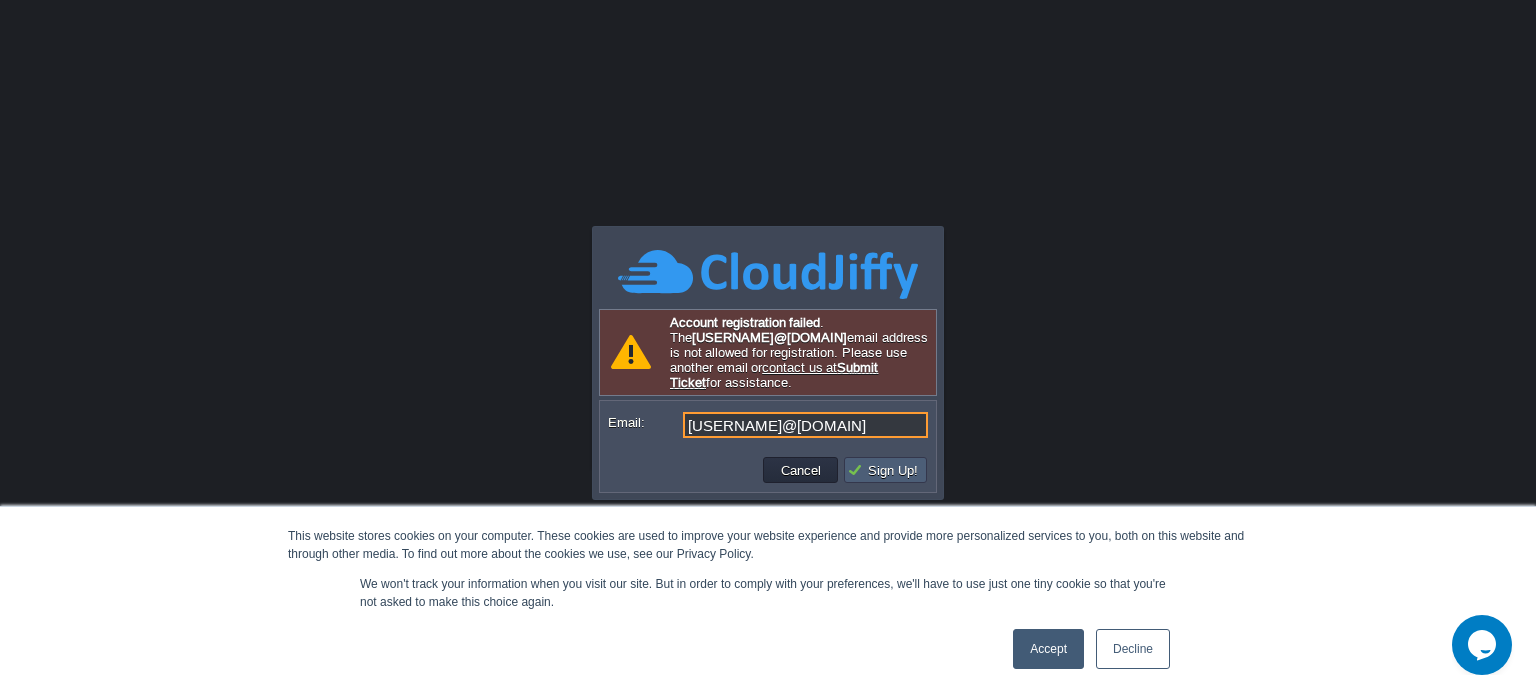 click on "Sign Up!" at bounding box center [885, 470] 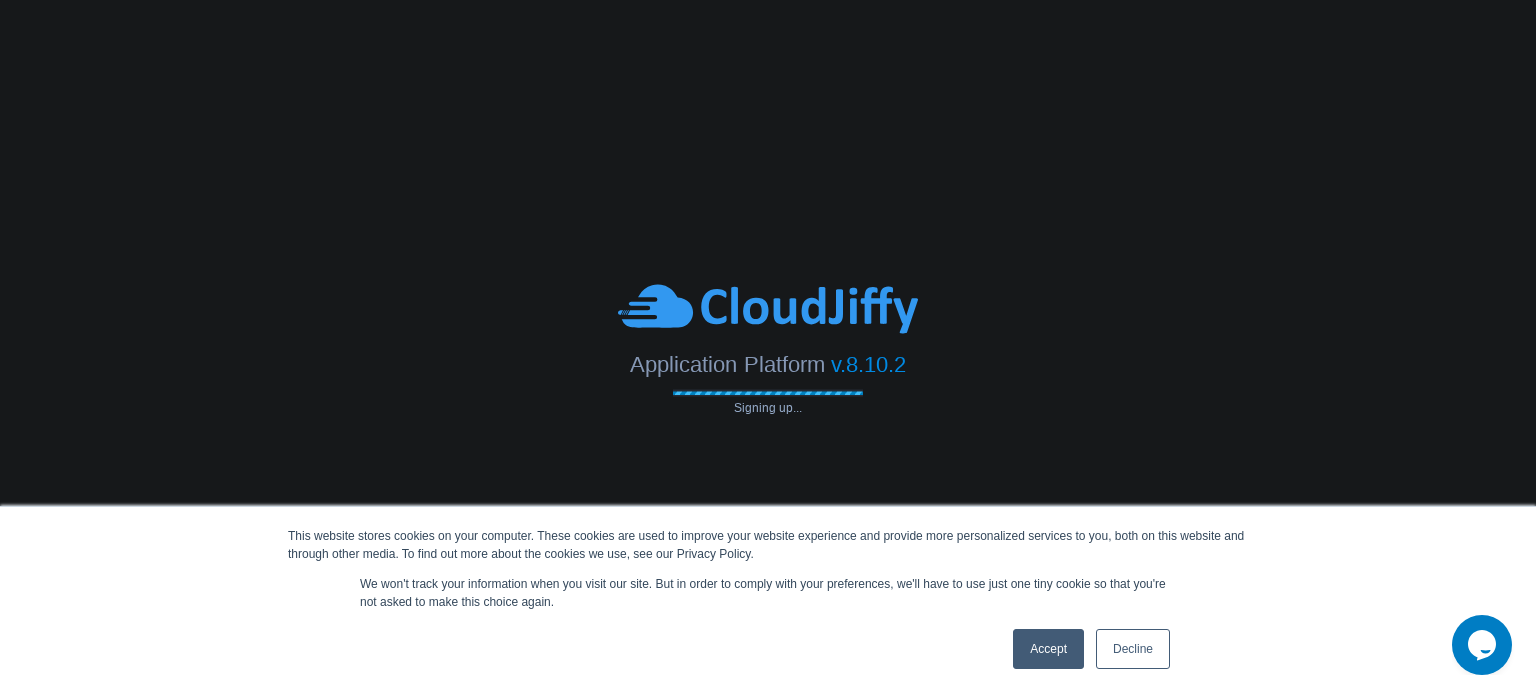 click on "Accept" at bounding box center (1048, 649) 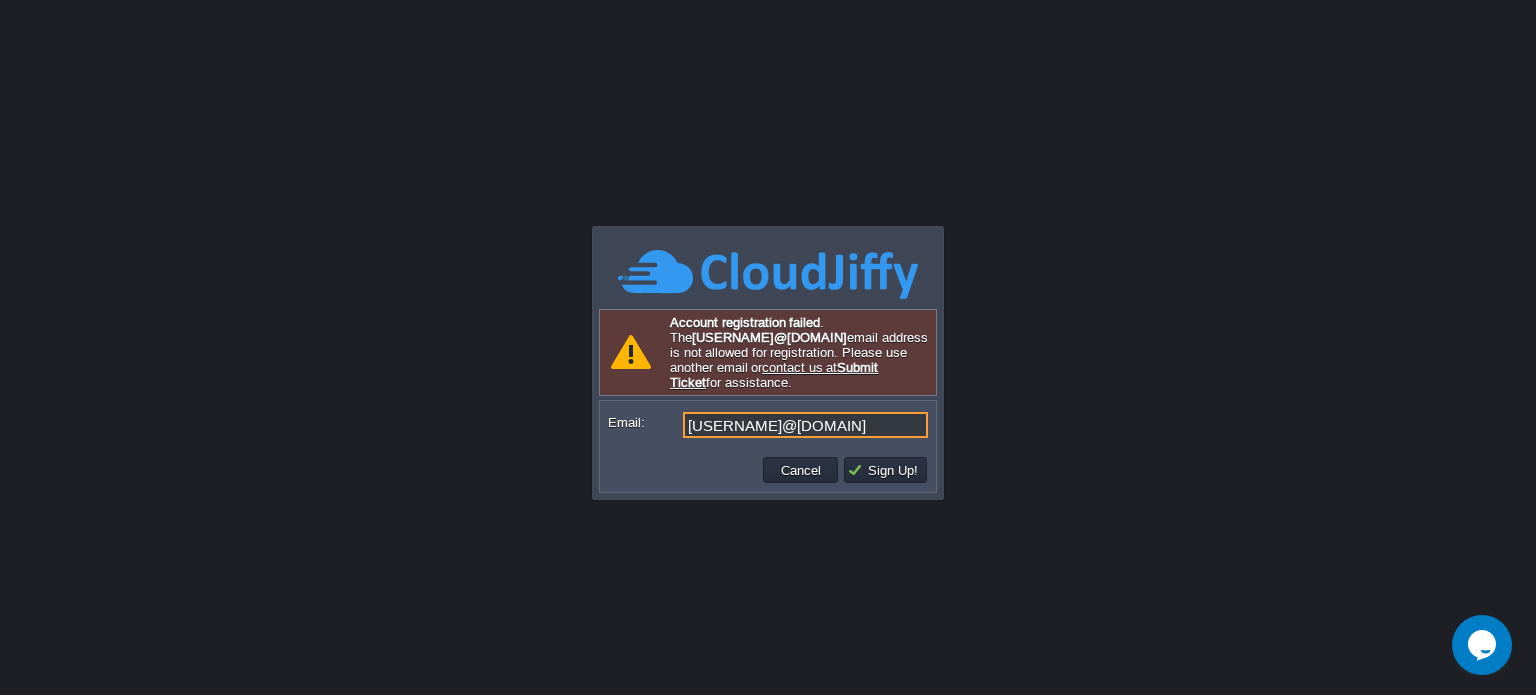 scroll, scrollTop: 0, scrollLeft: 0, axis: both 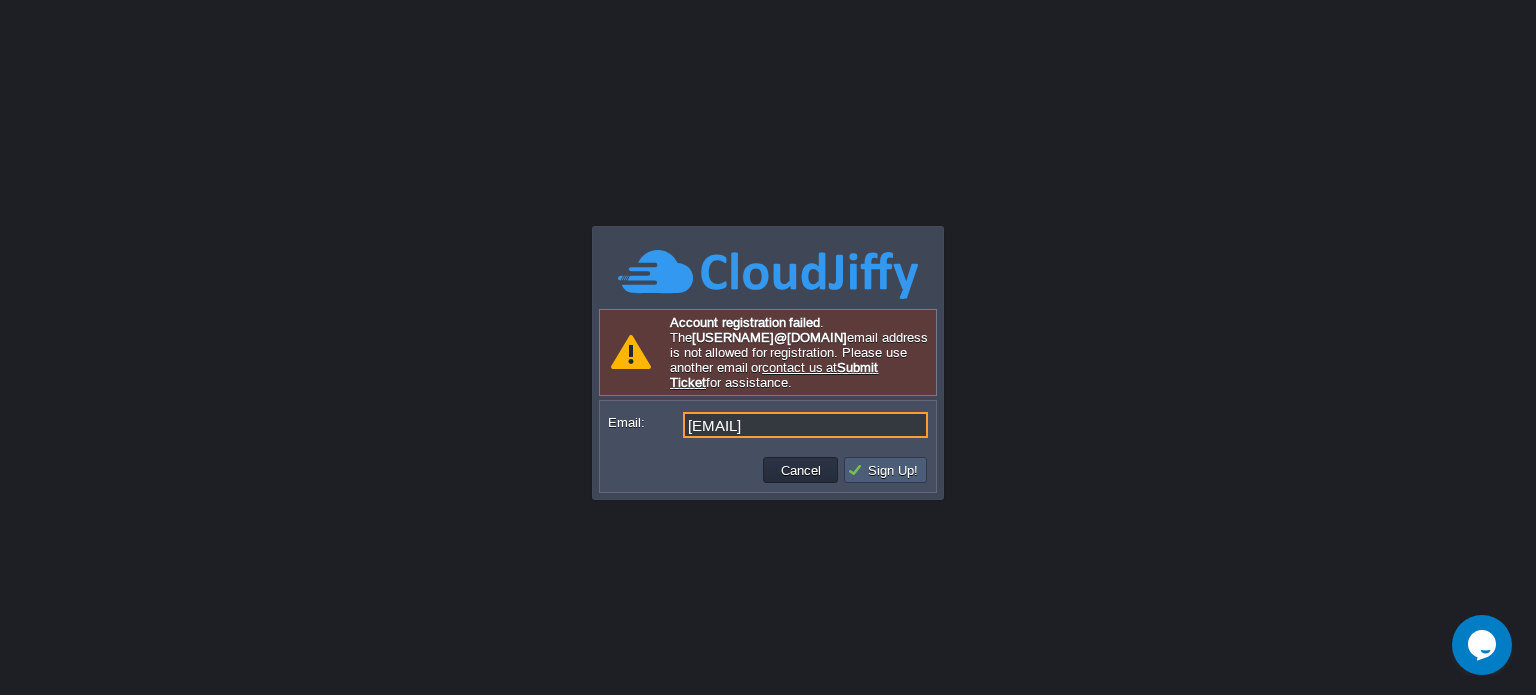 type on "[USERNAME]@example.com" 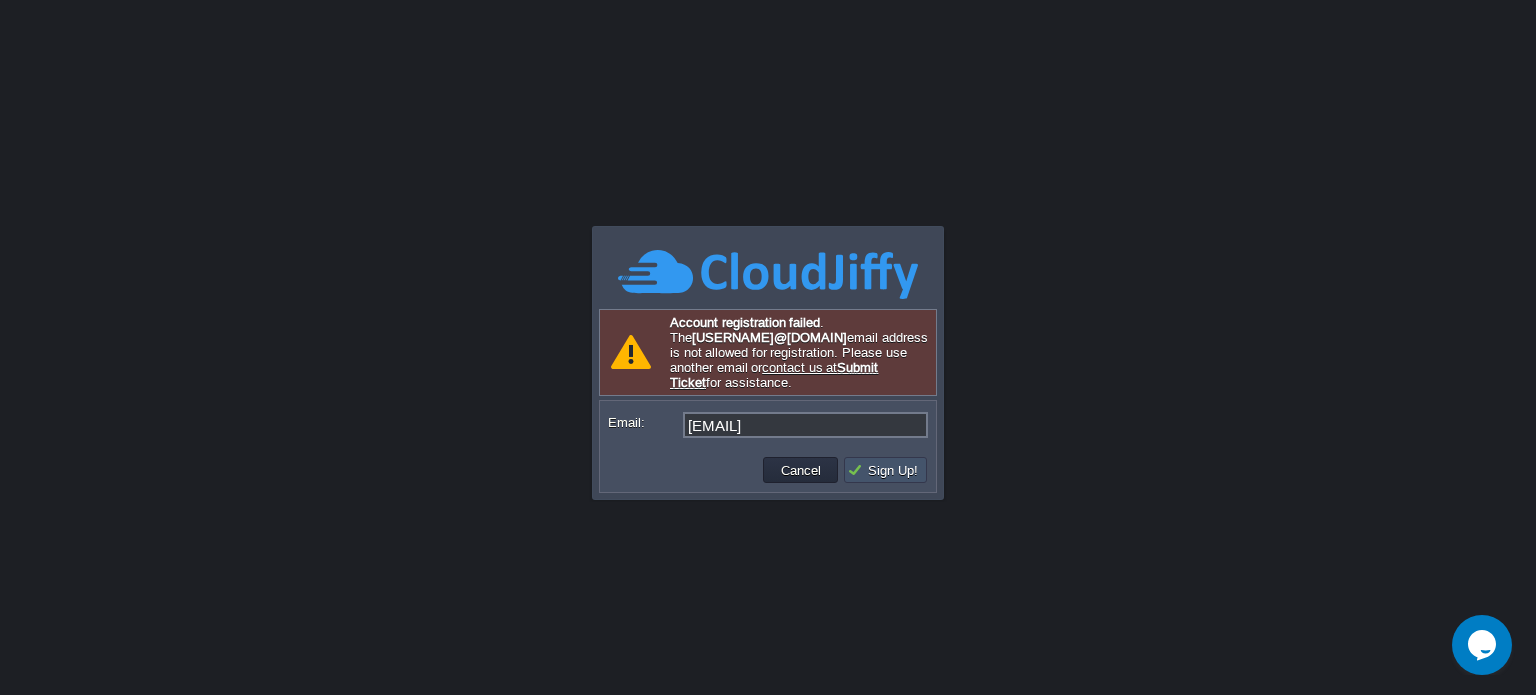 click on "Sign Up!" at bounding box center [885, 470] 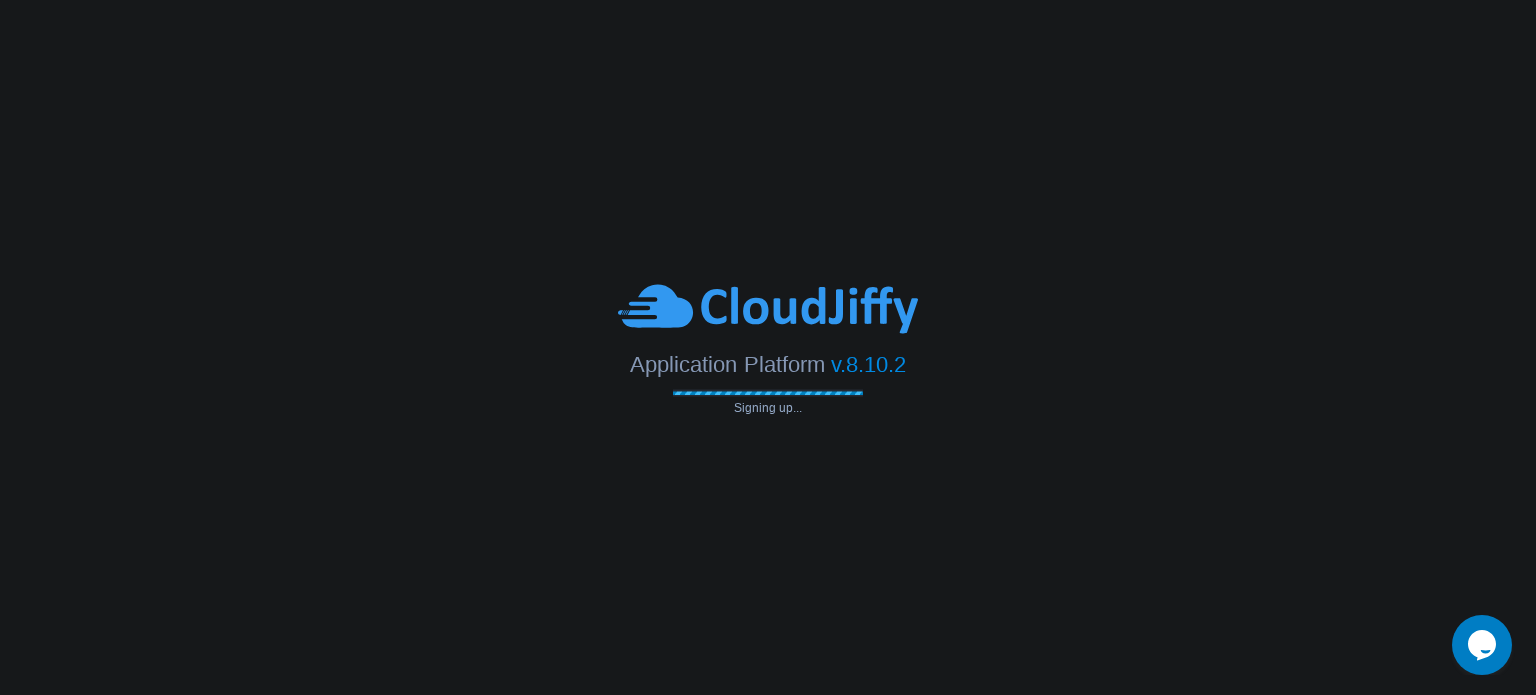 type on "[USERNAME]@example.com" 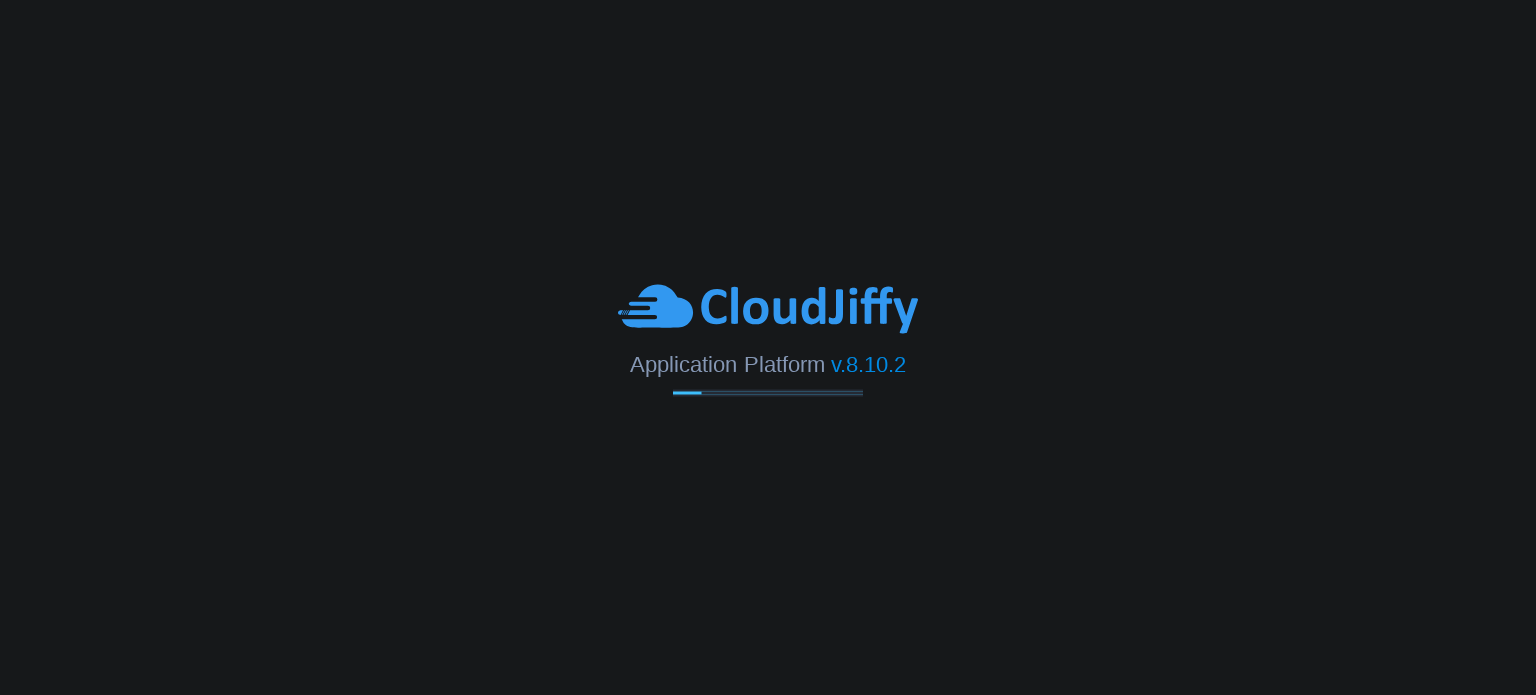 scroll, scrollTop: 0, scrollLeft: 0, axis: both 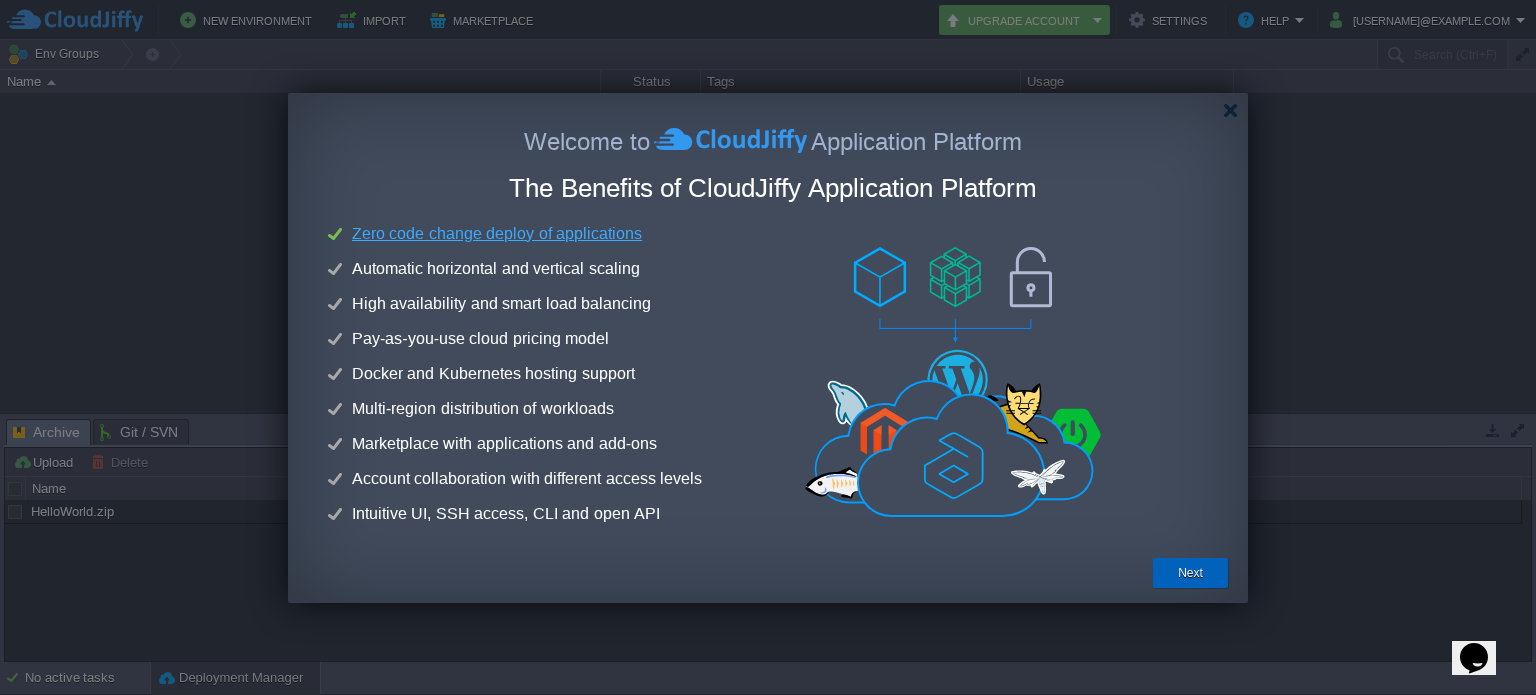 click on "Next" at bounding box center (1190, 573) 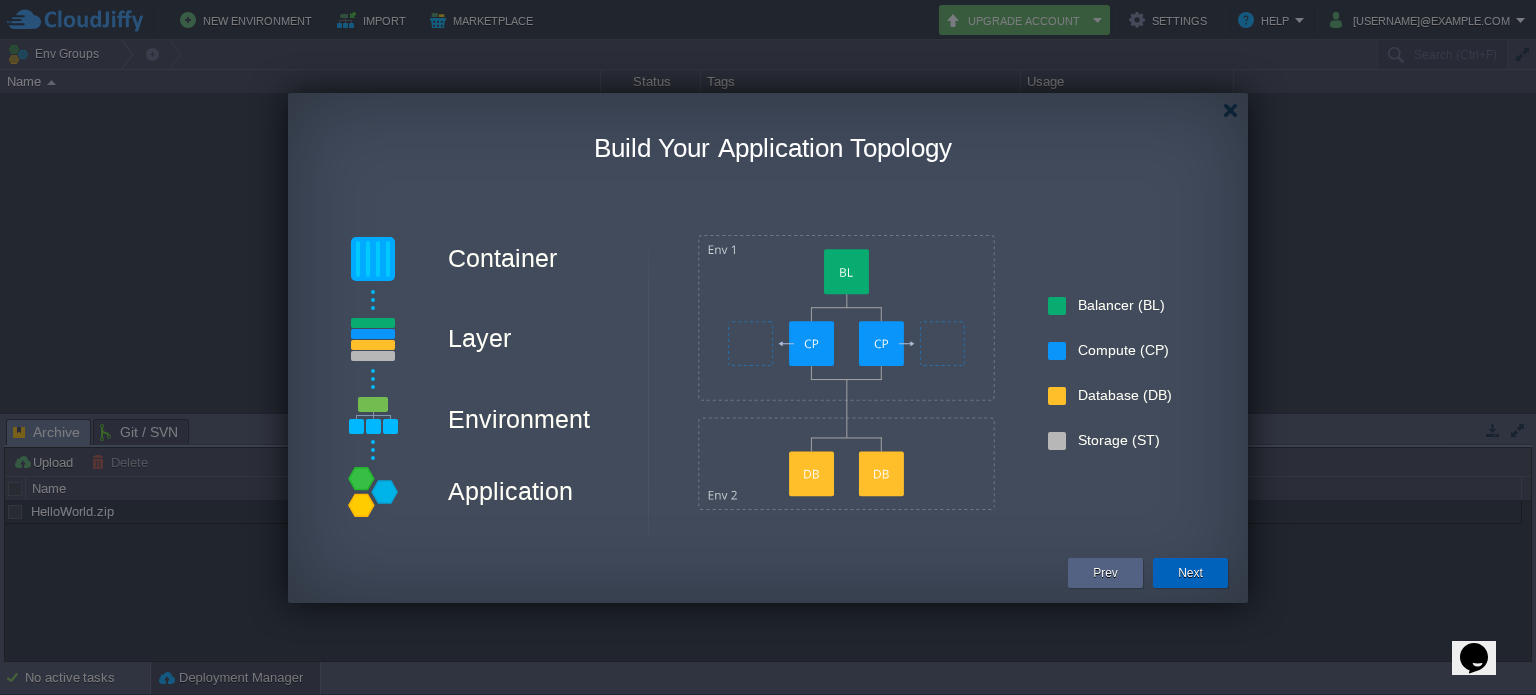 click on "Next" at bounding box center [1190, 573] 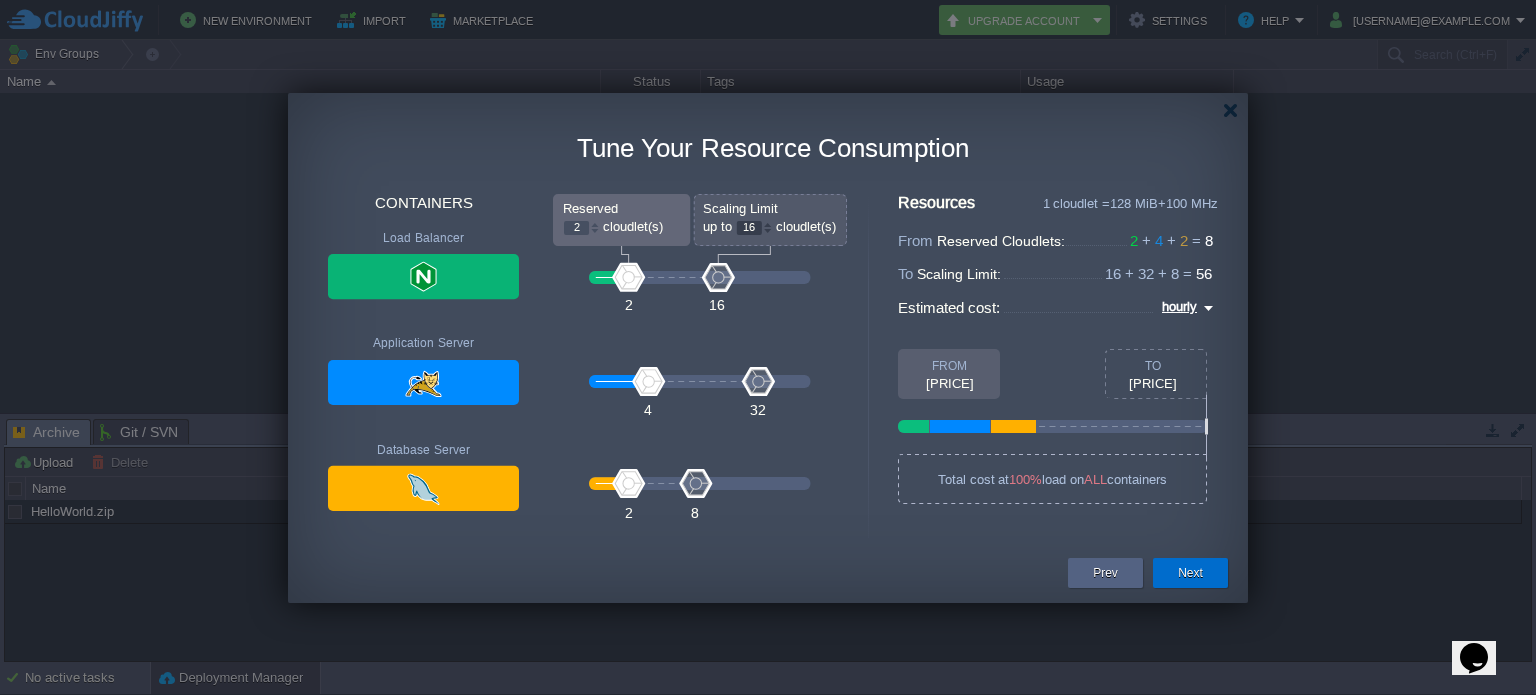 click on "Next" at bounding box center [1190, 573] 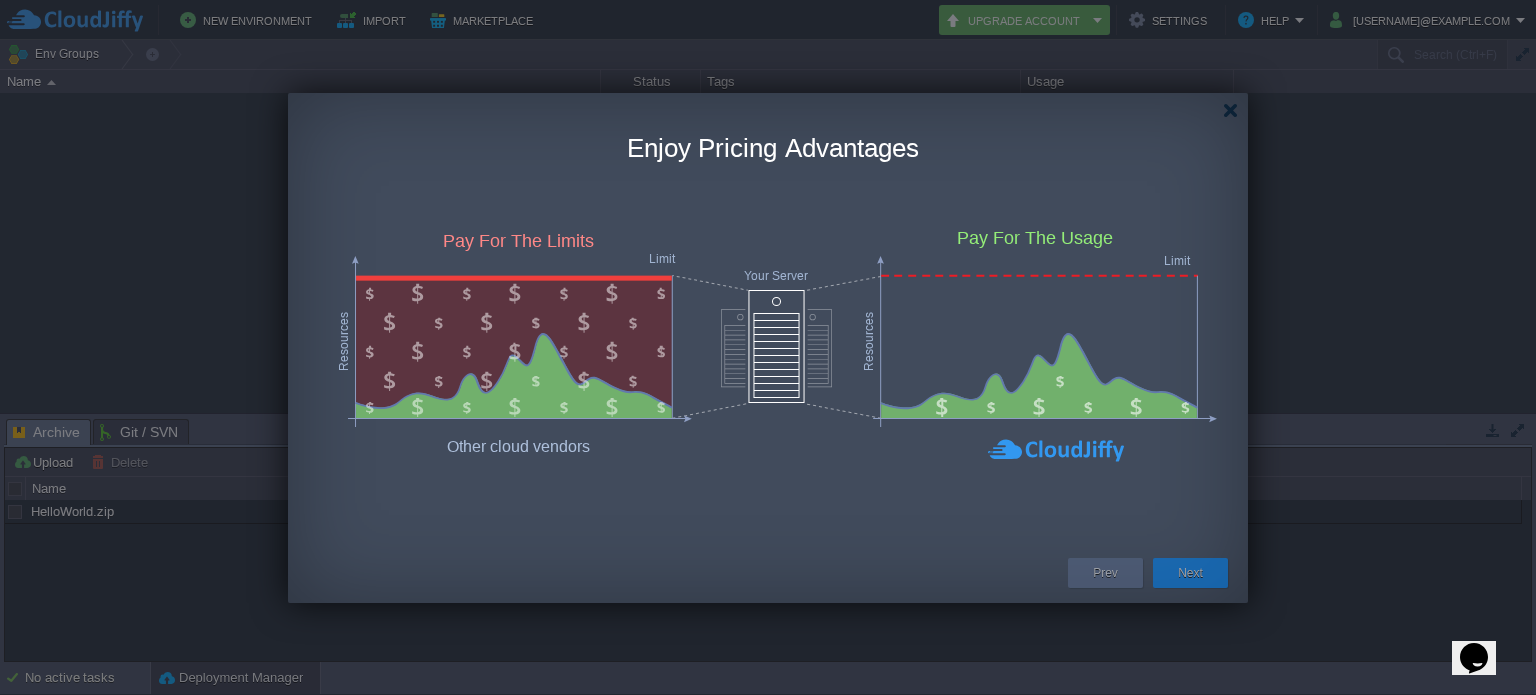 click on "Next" at bounding box center (1190, 573) 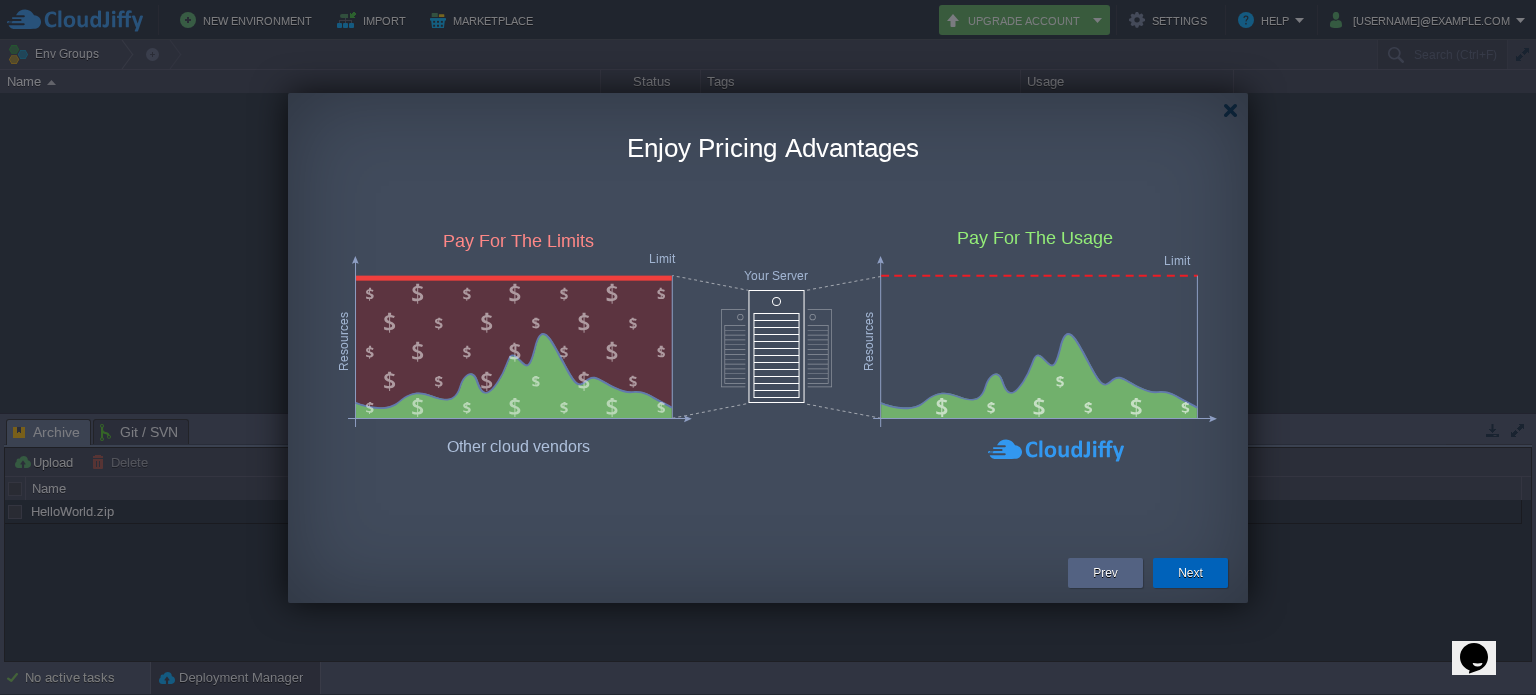 click on "Next" at bounding box center [1190, 573] 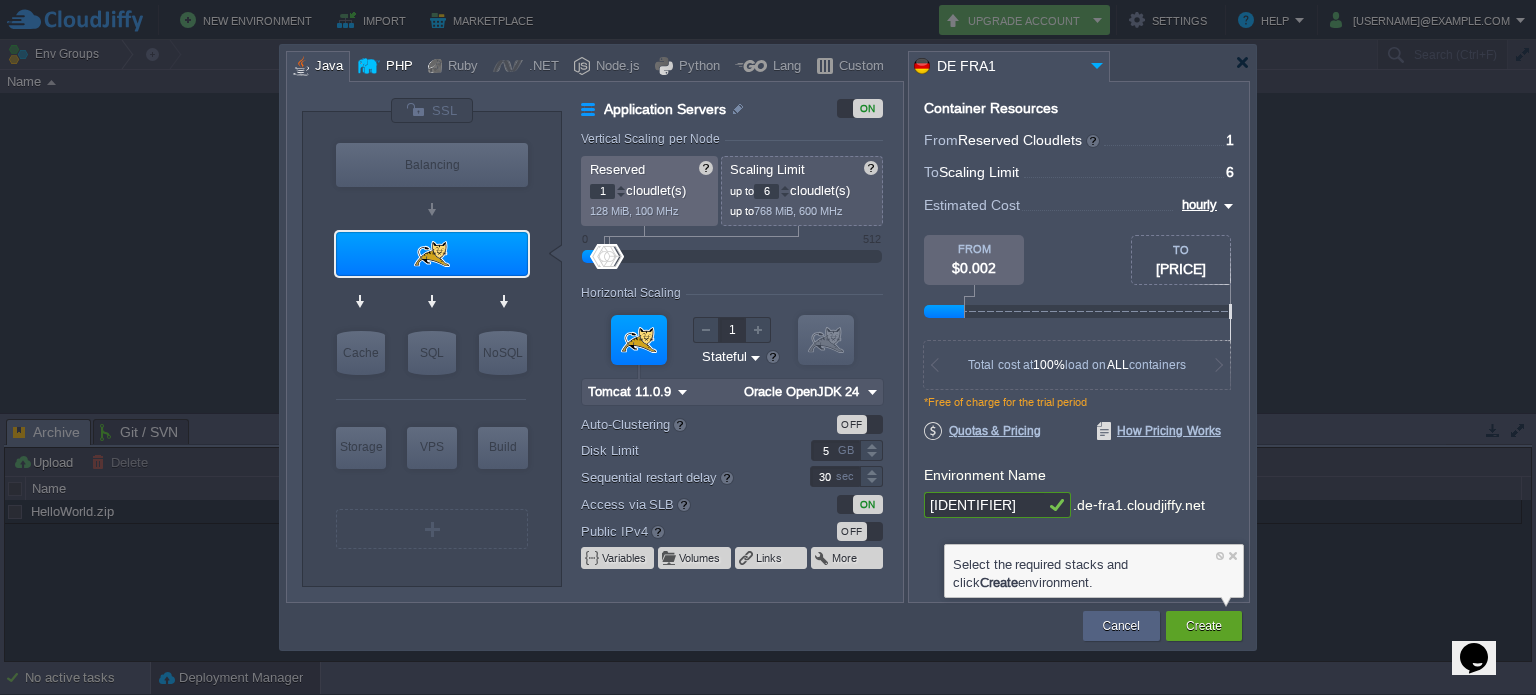 click on "PHP" at bounding box center [396, 67] 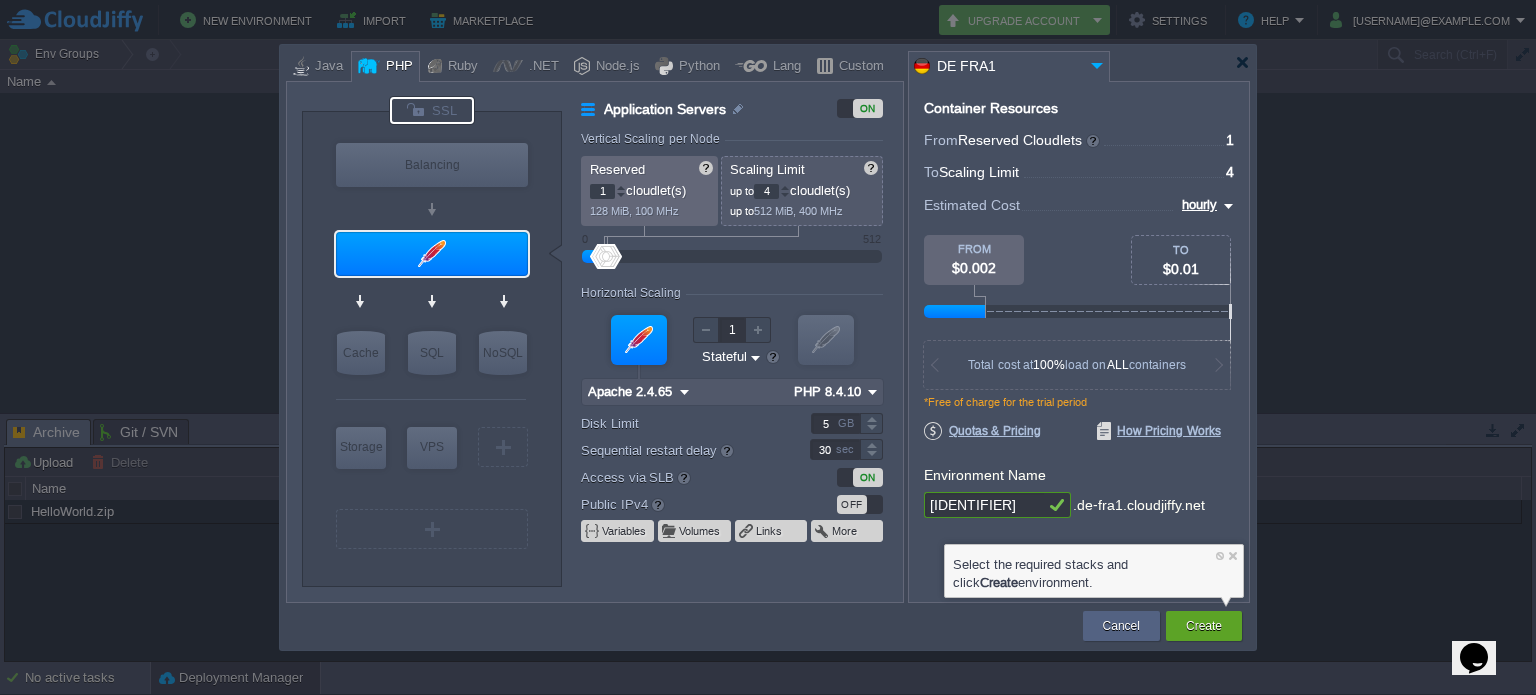 click at bounding box center [432, 110] 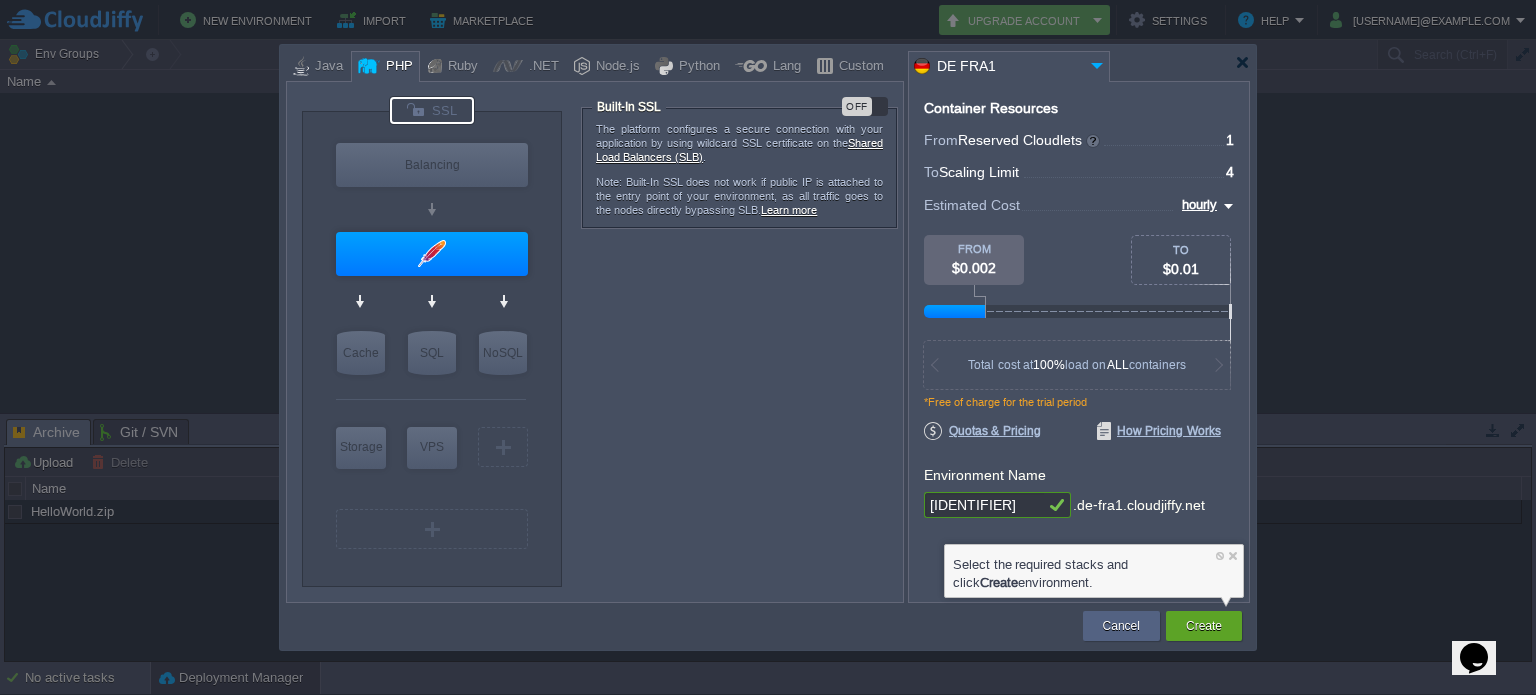 click on "OFF" at bounding box center (857, 106) 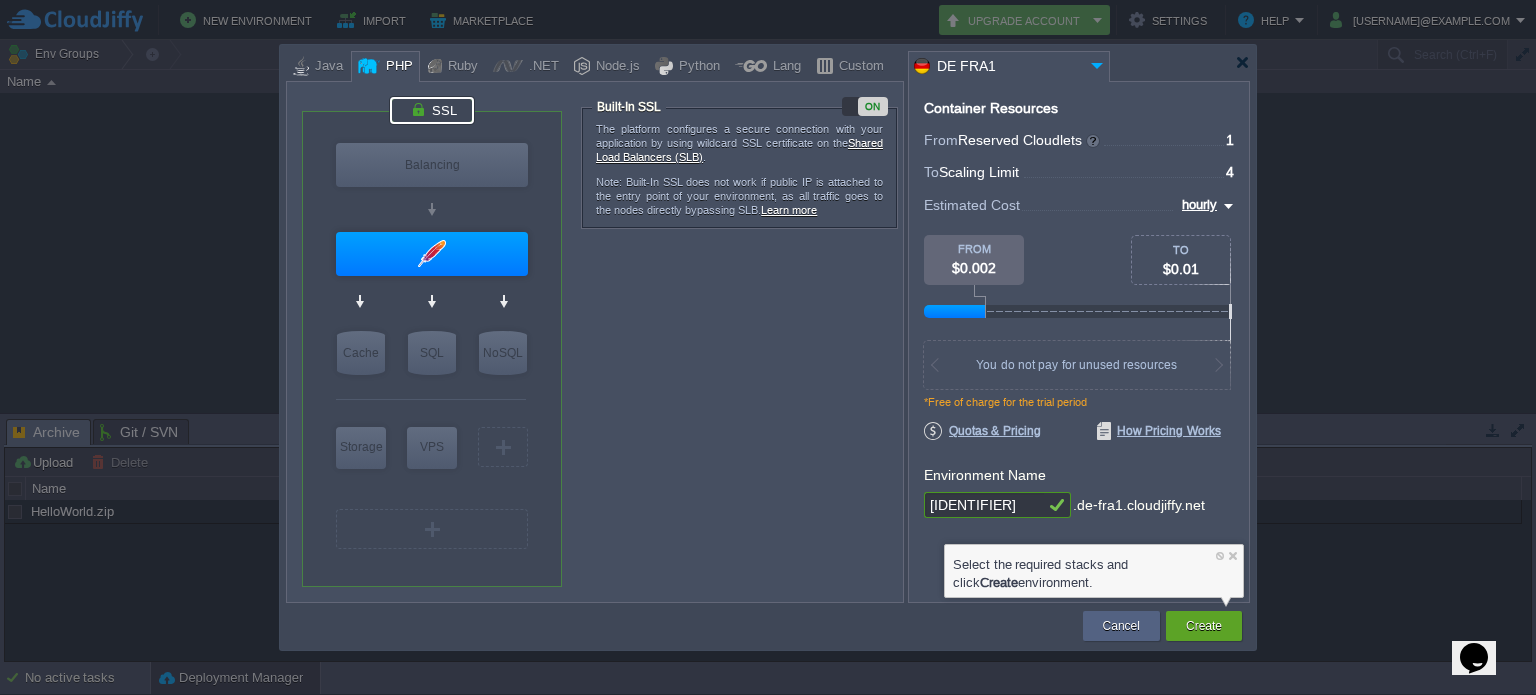 click on "[IDENTIFIER]" at bounding box center (984, 505) 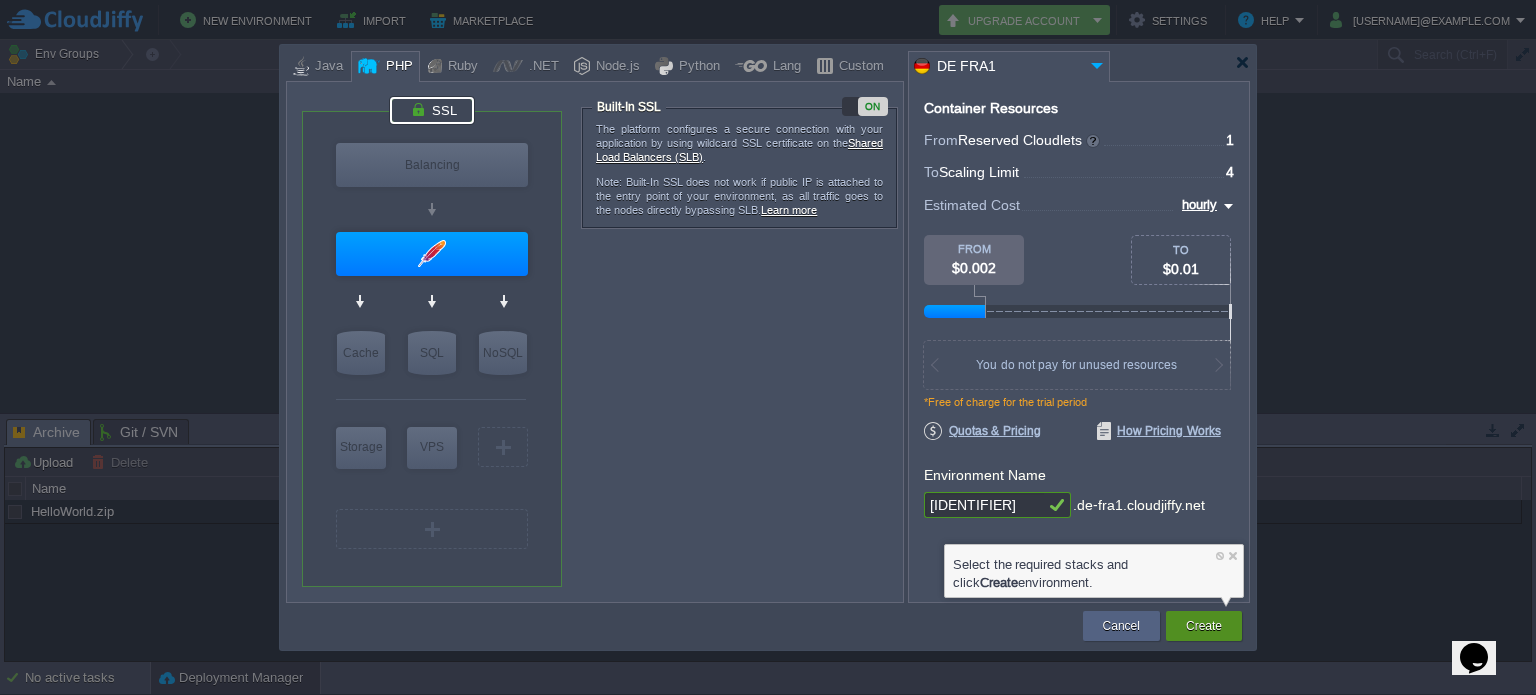 type on "[IDENTIFIER]" 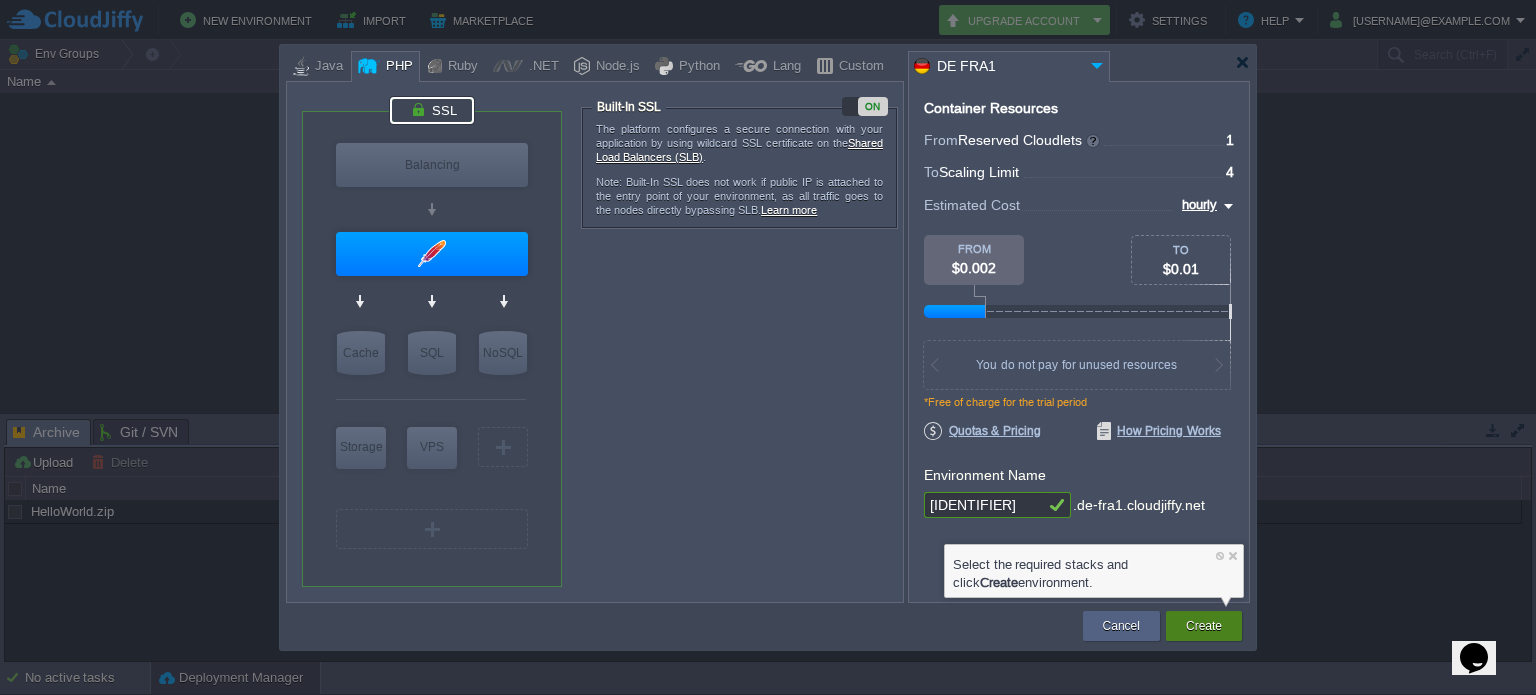 click on "Create" at bounding box center (1204, 626) 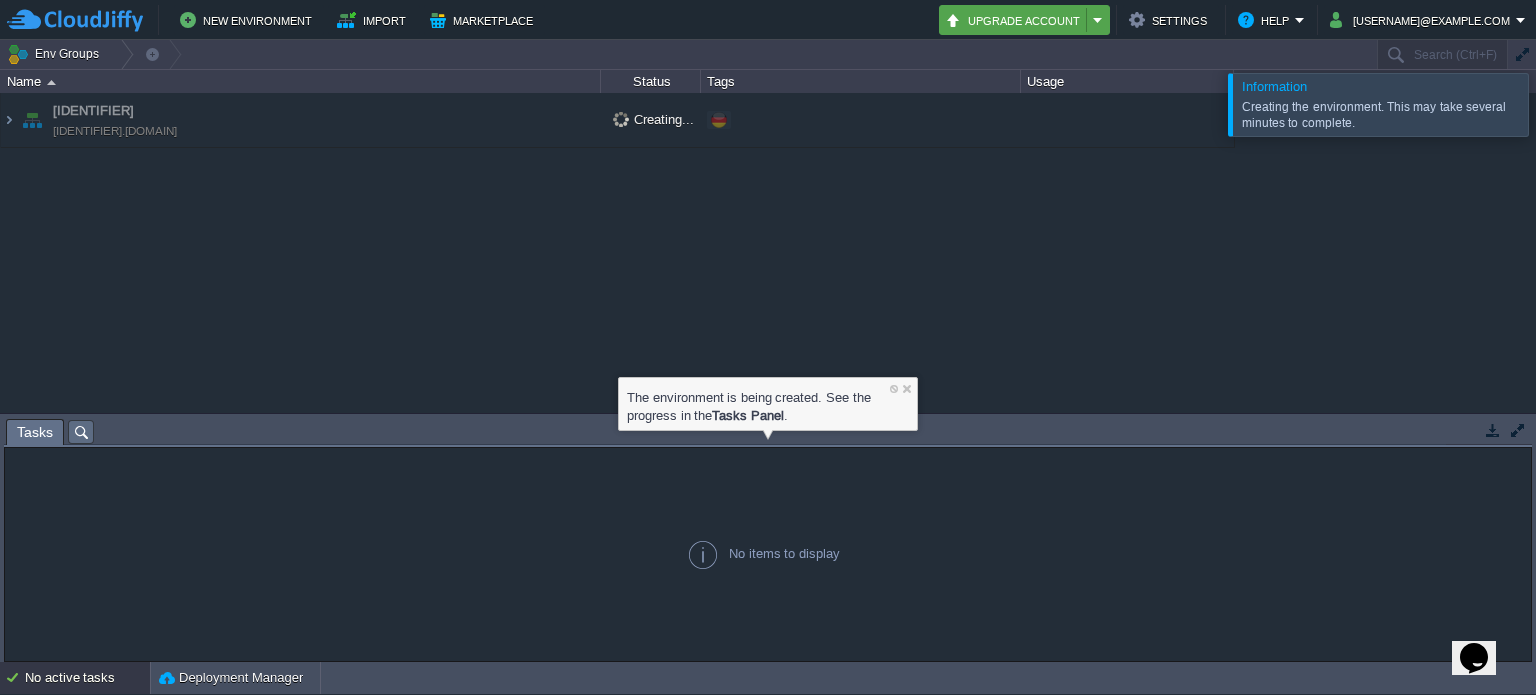 click on "Upgrade Account" at bounding box center [1016, 20] 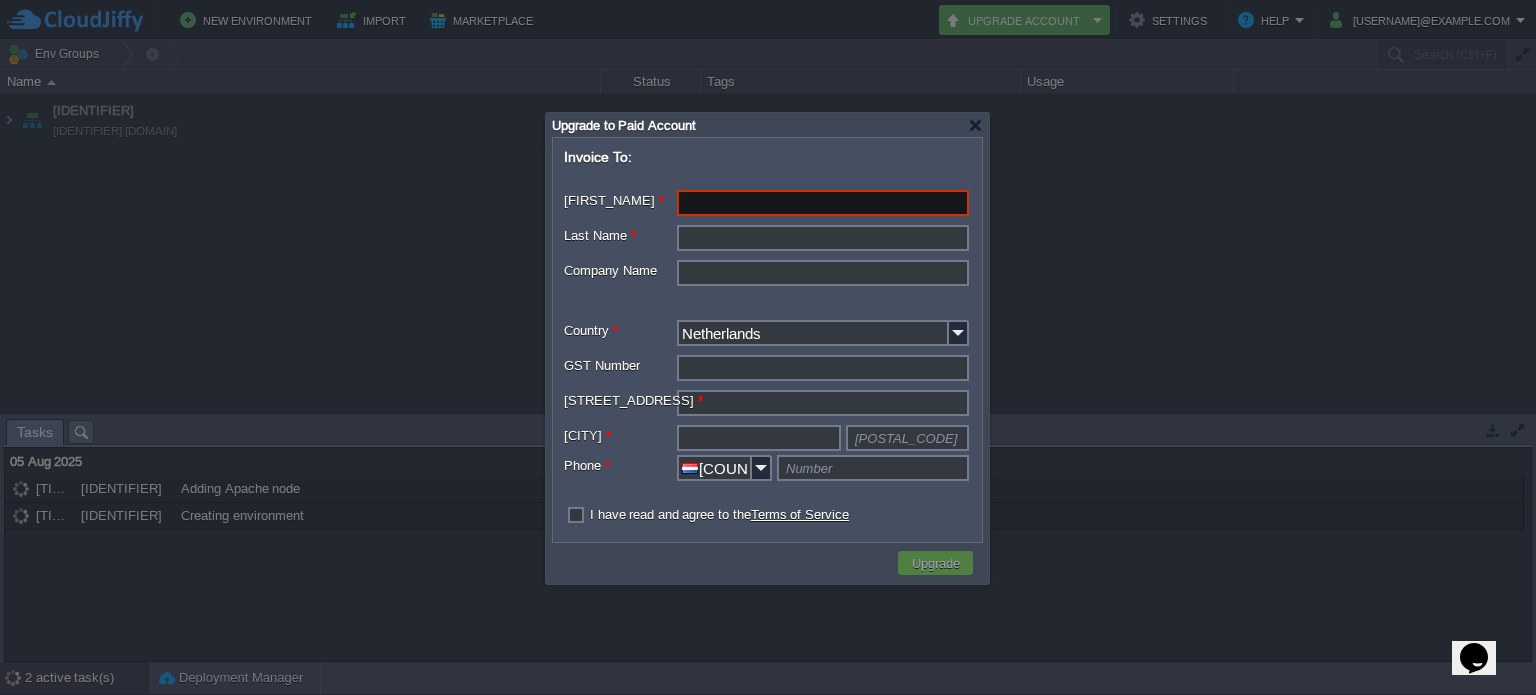 paste on "[FIRST] [LAST]" 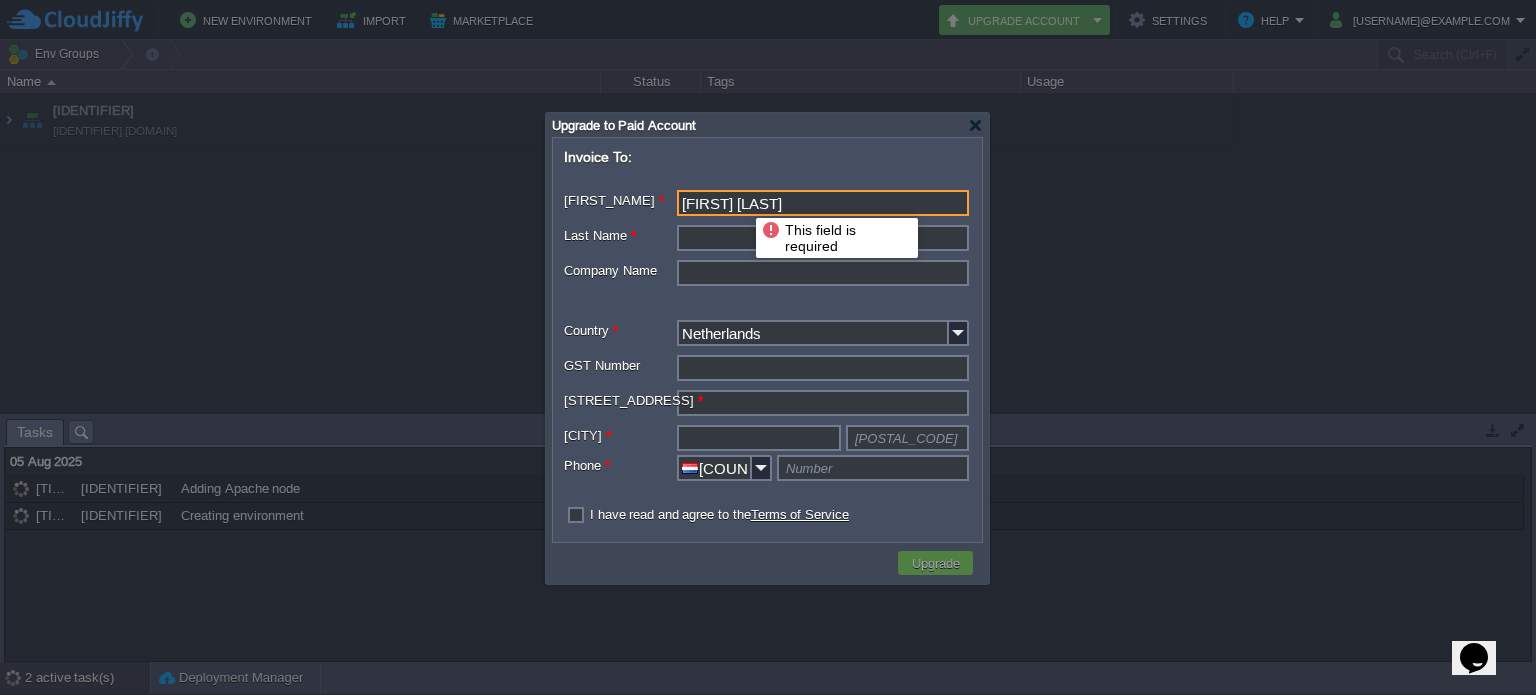 click on "[FIRST] [LAST]" at bounding box center [823, 203] 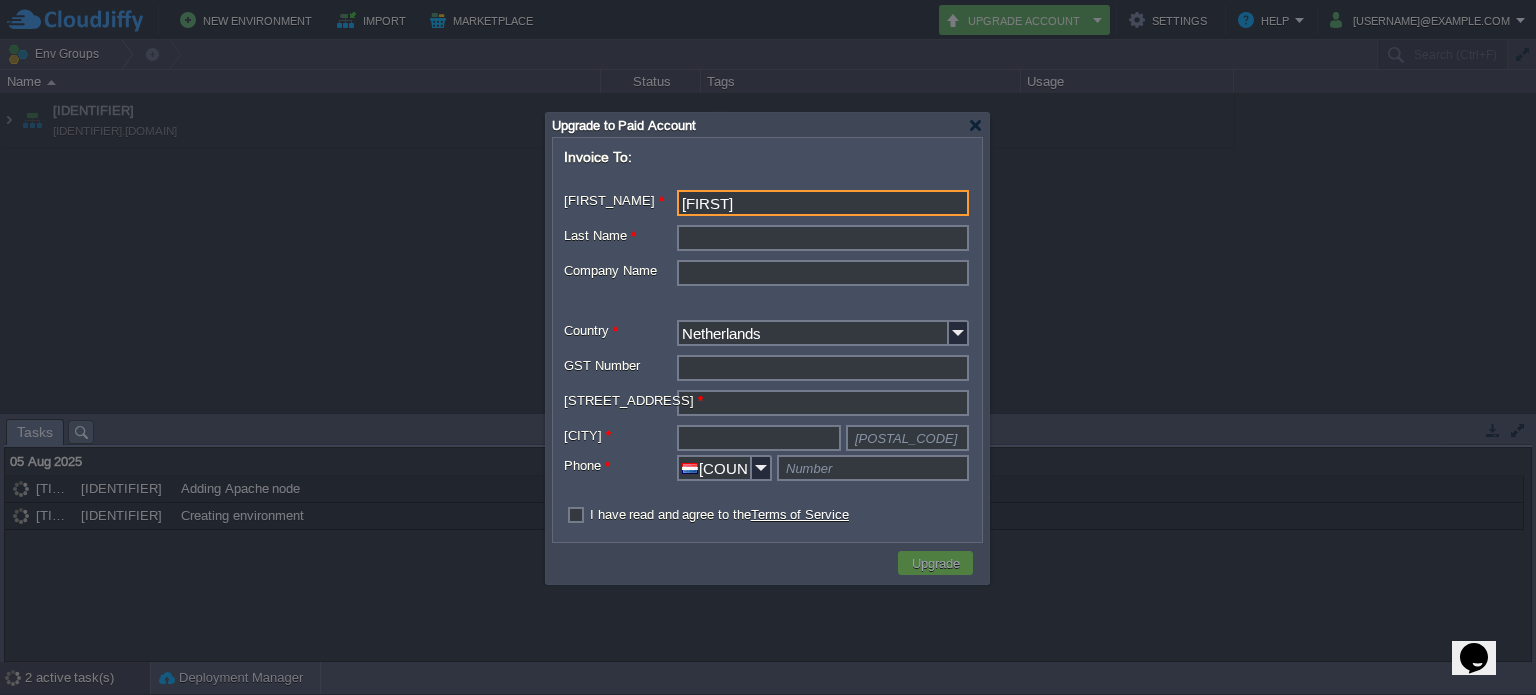 type on "[FIRST]" 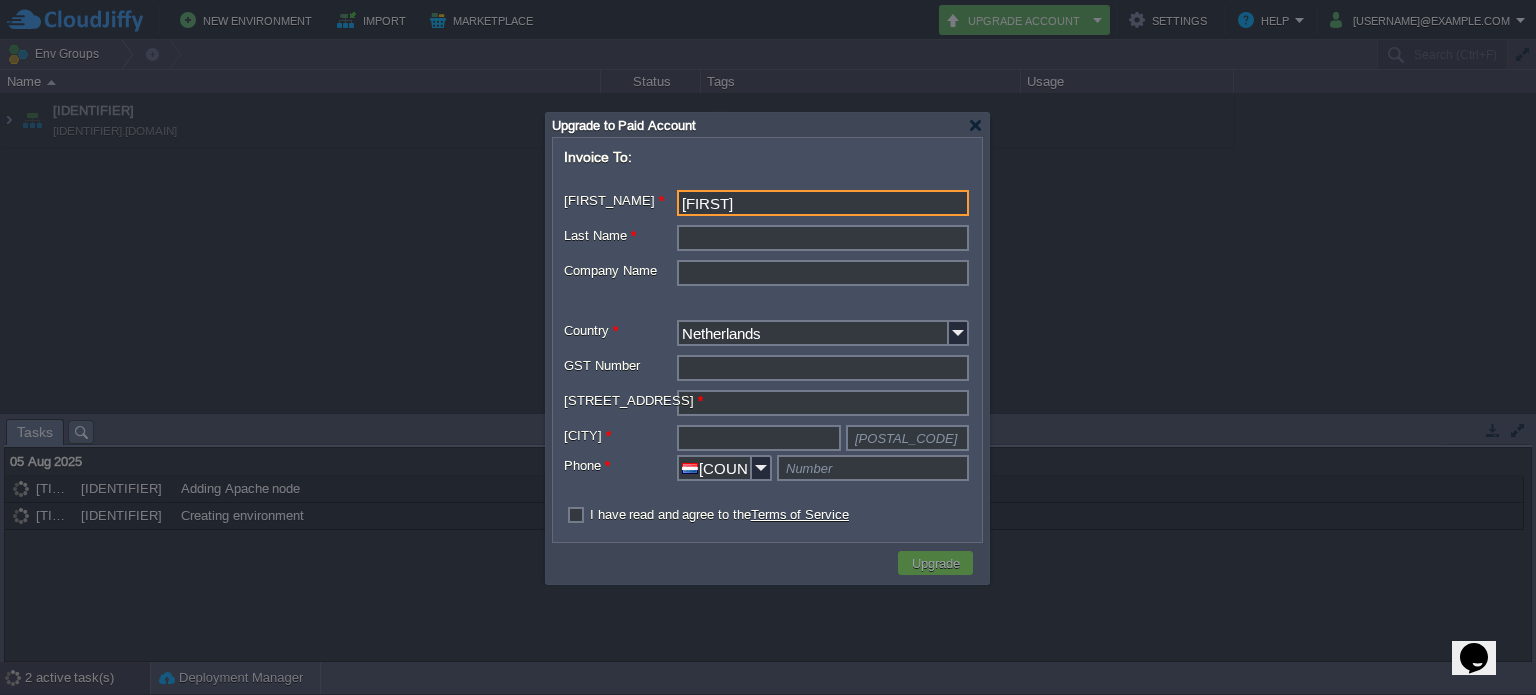 click on "[LAST_NAME]" at bounding box center (823, 238) 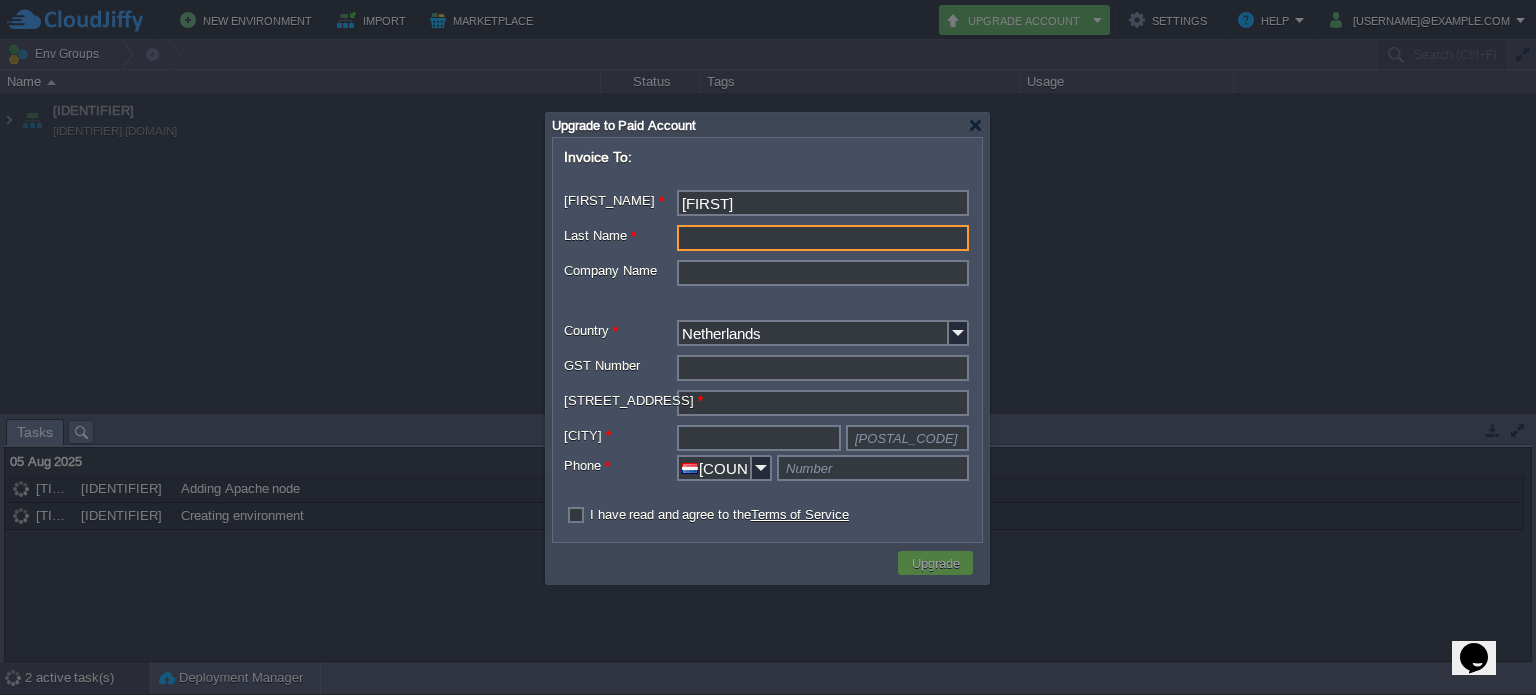 paste on "[LAST]" 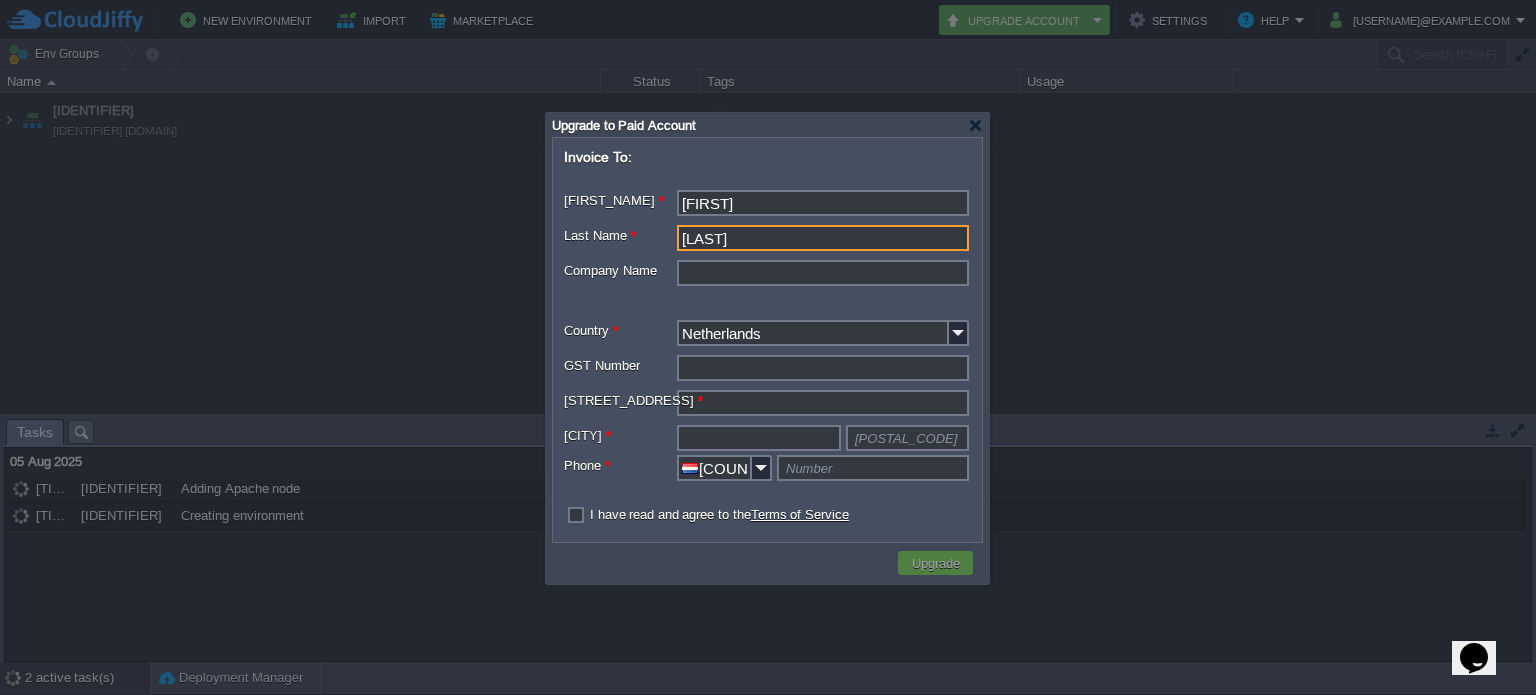 type on "[LAST]" 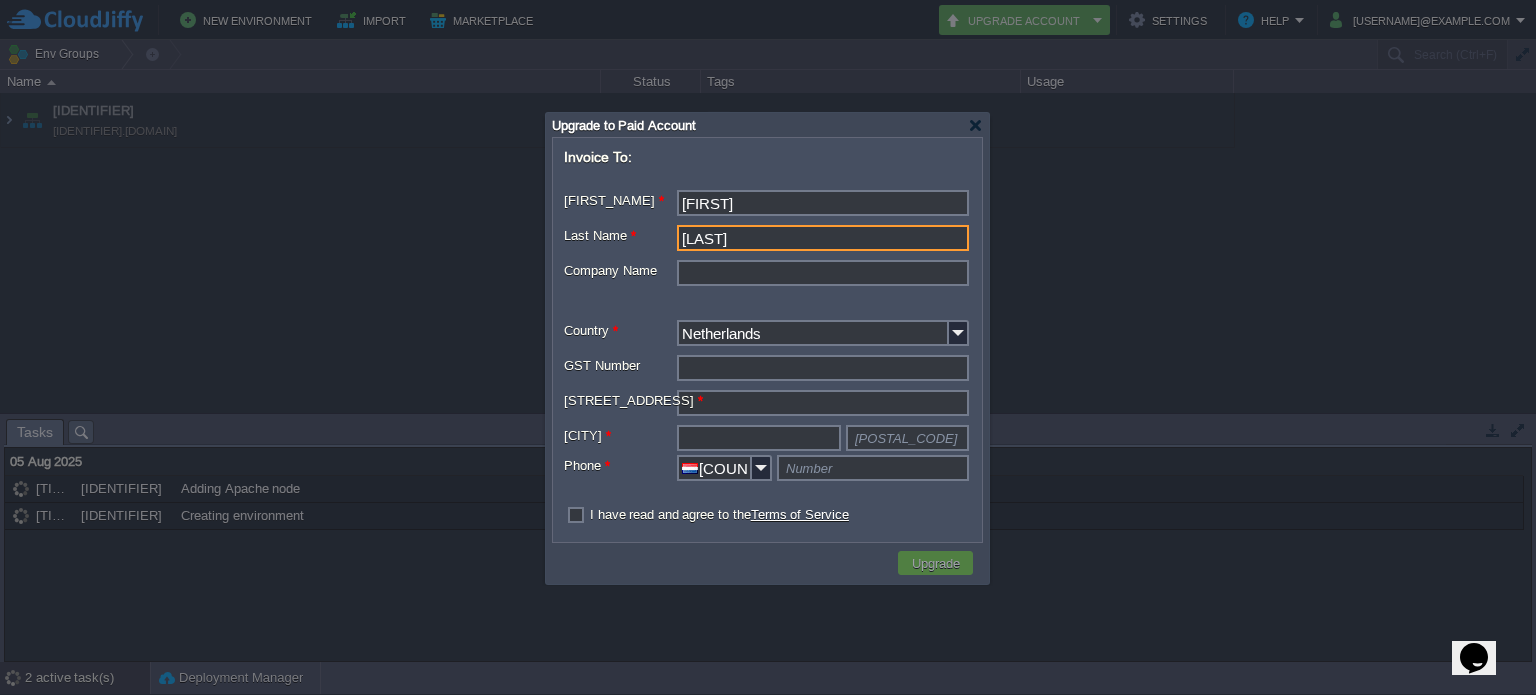 click on "Company Name" at bounding box center (823, 273) 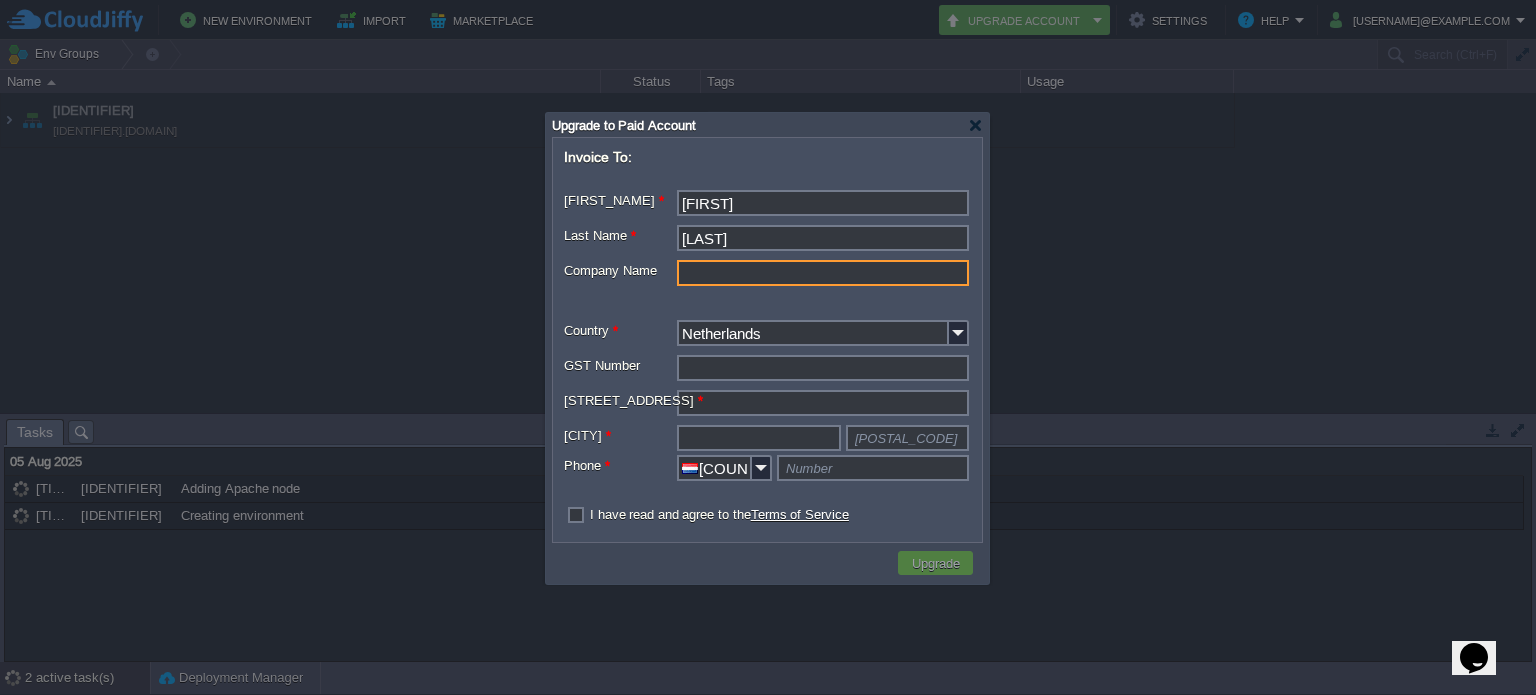 paste on "[LAST]" 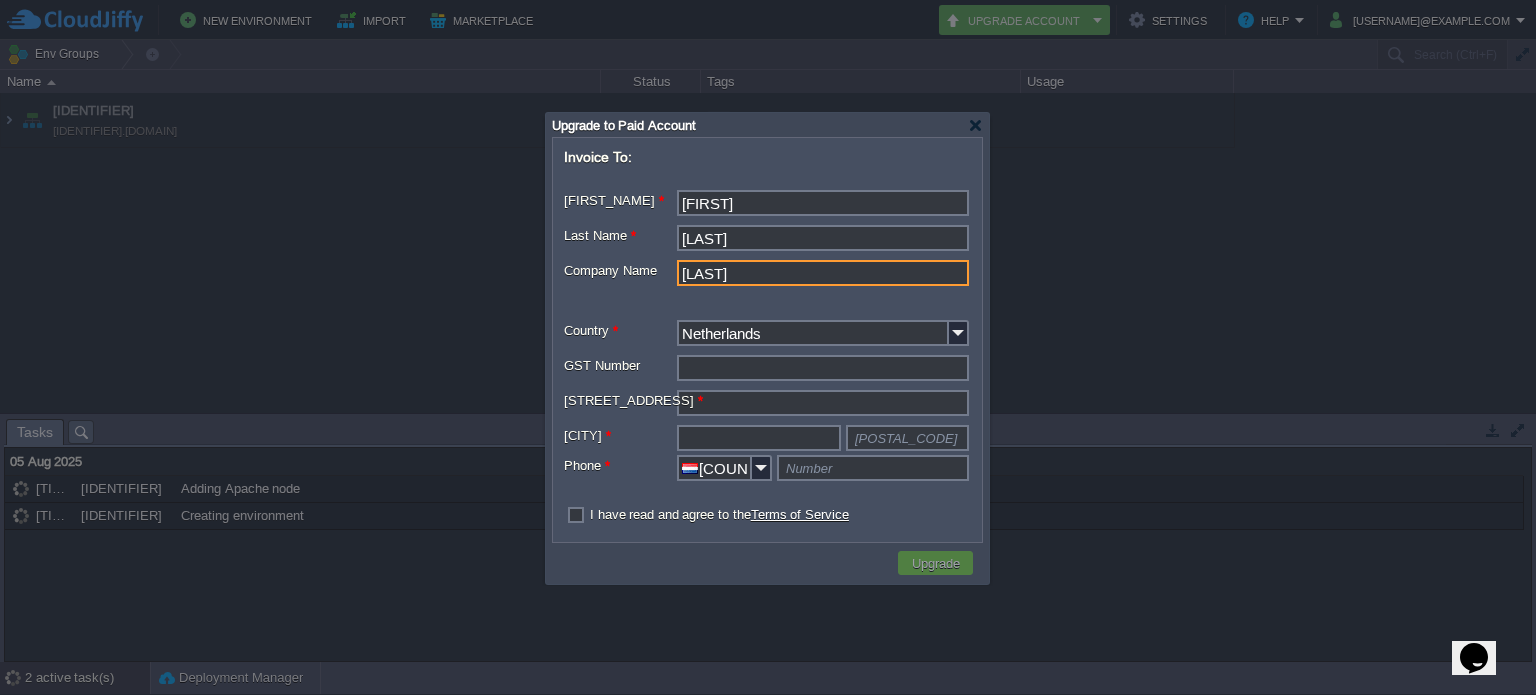 type on "[LAST]" 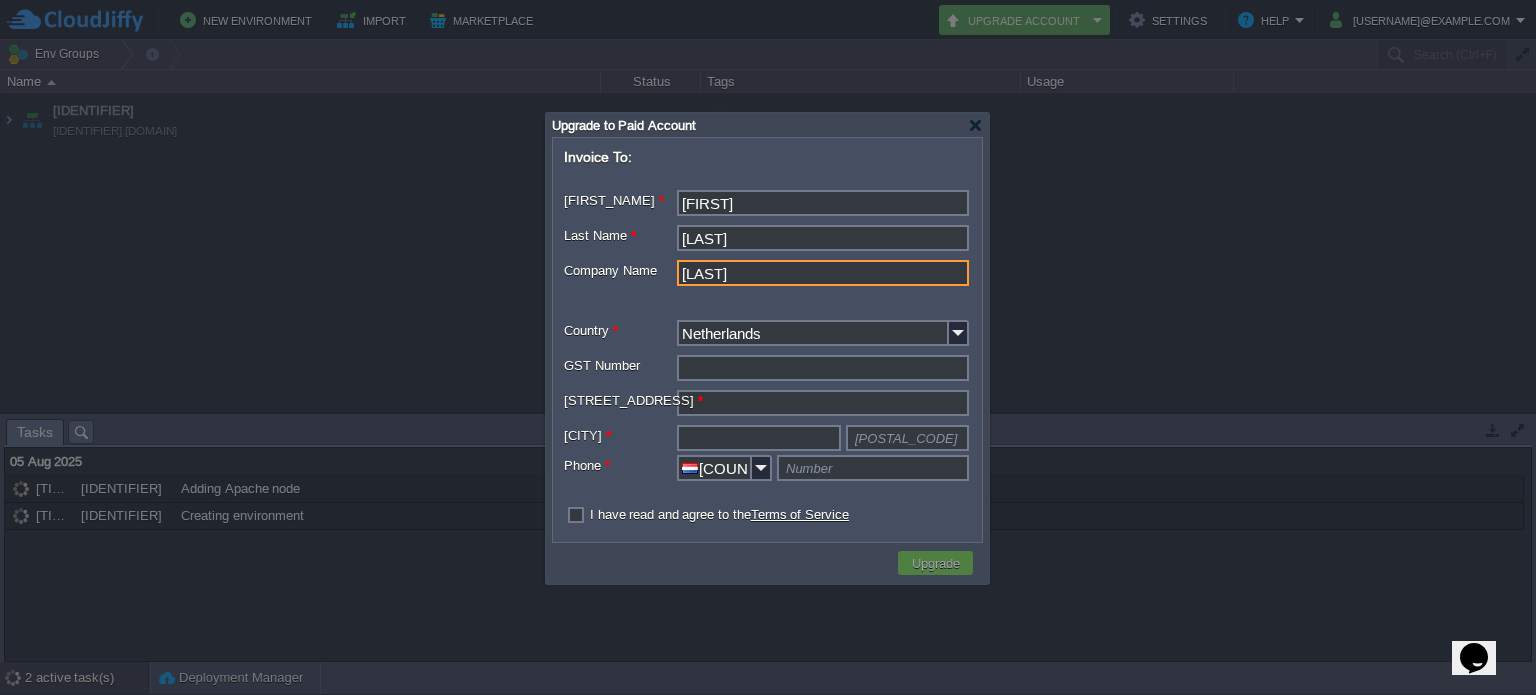 click on "GST Number" at bounding box center [823, 368] 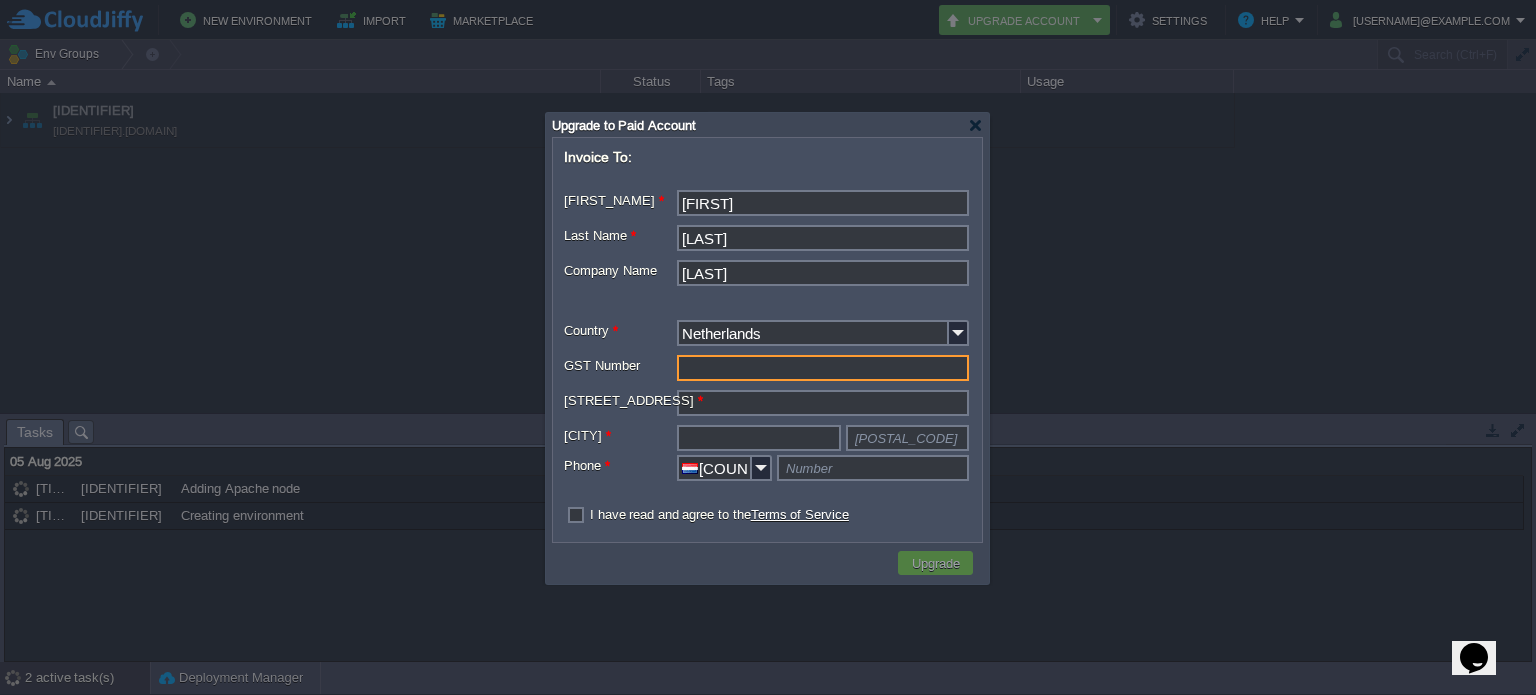 paste on "[NUMBER]" 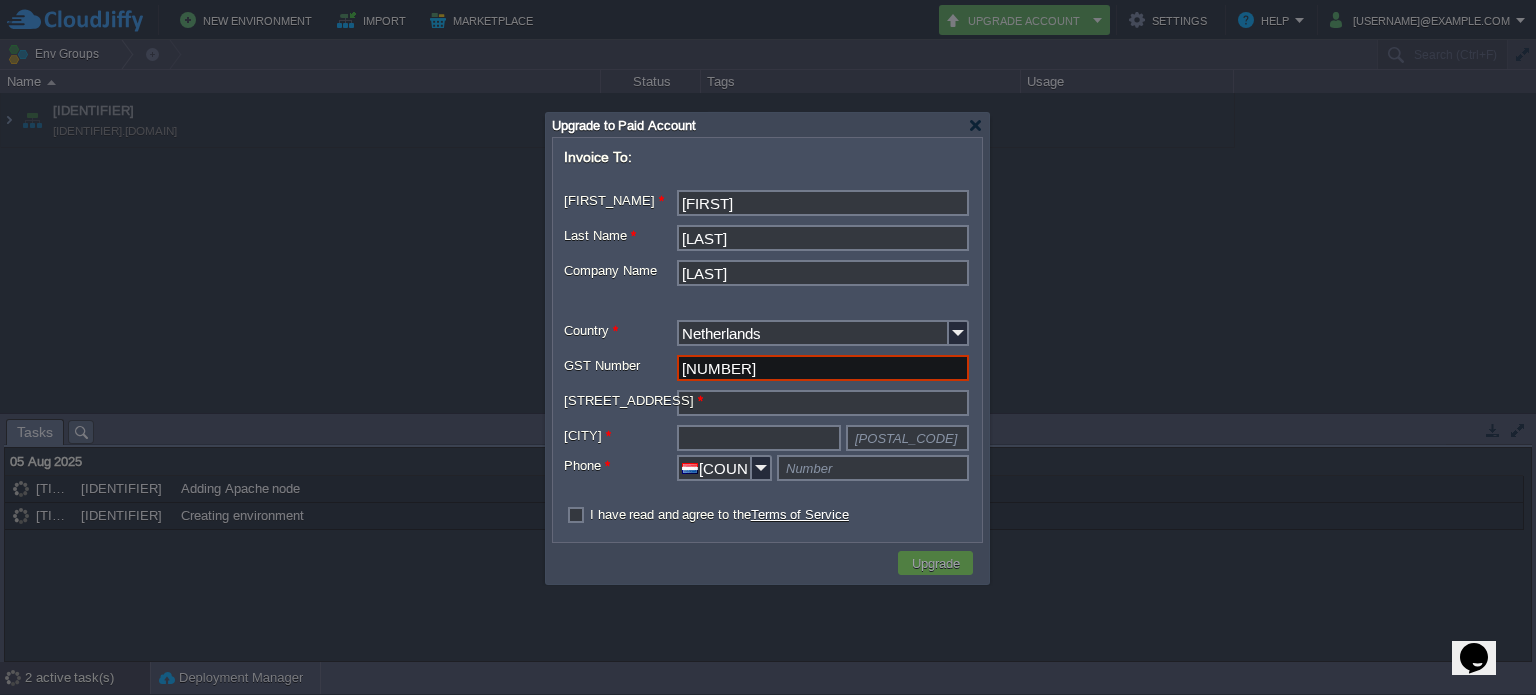 click on "[STREET_ADDRESS]" at bounding box center [823, 403] 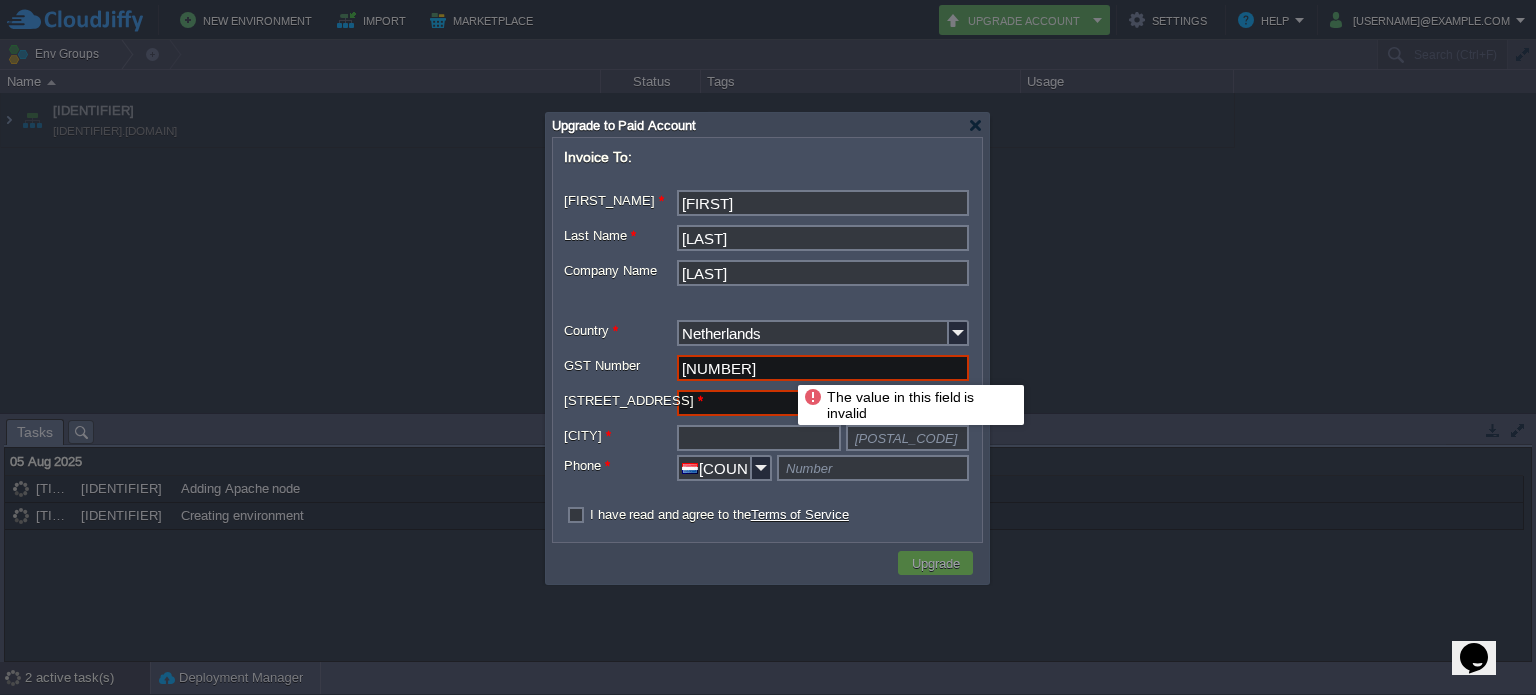 drag, startPoint x: 784, startPoint y: 365, endPoint x: 652, endPoint y: 350, distance: 132.84953 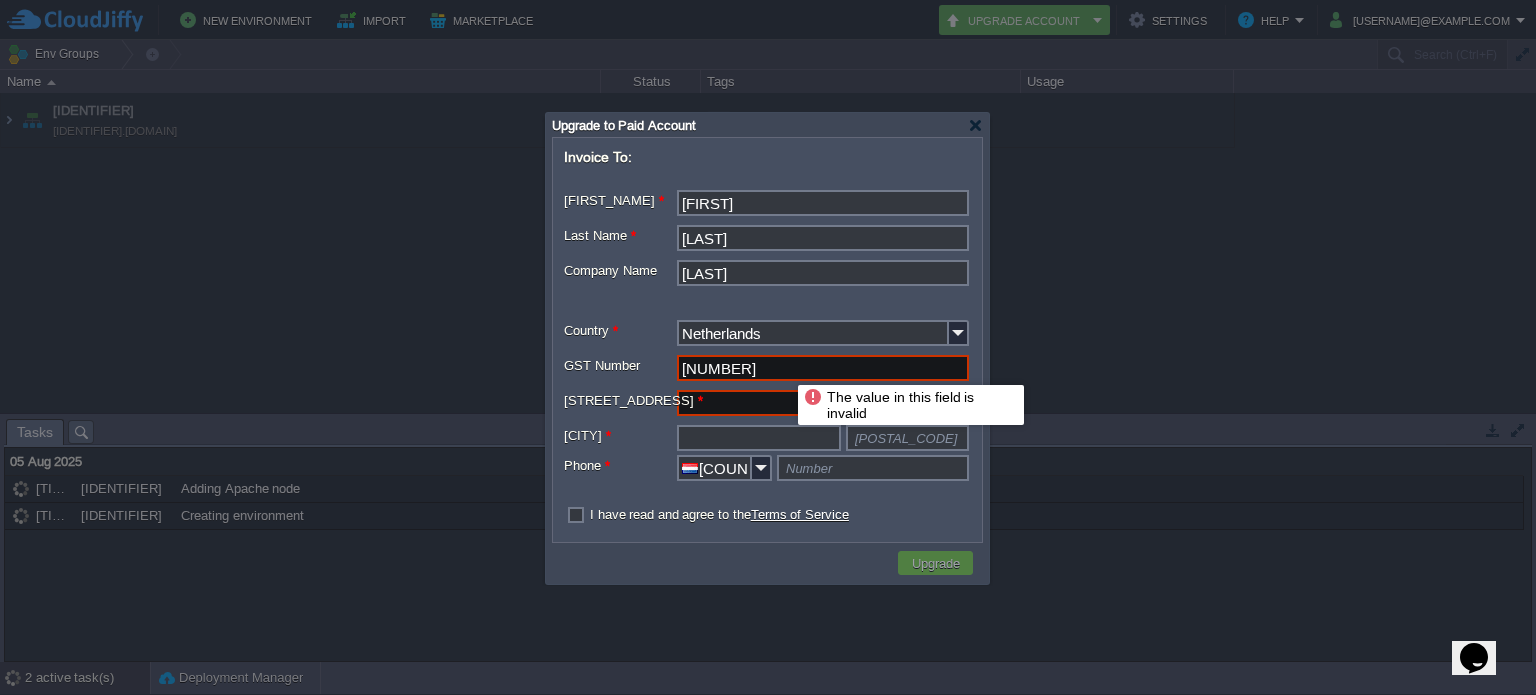 click on "Invoice To: [FIRST] [MIDDLE] [LAST] Company Name [LAST] Country * [COUNTRY] Type GST Number [NUMBER] RCR State [STATE] [STREET_ADDRESS] [CITY] [POSTAL_CODE] [PHONE] * +31 [AREA_CODE] I have read and agree to the Terms of Service" at bounding box center [767, 338] 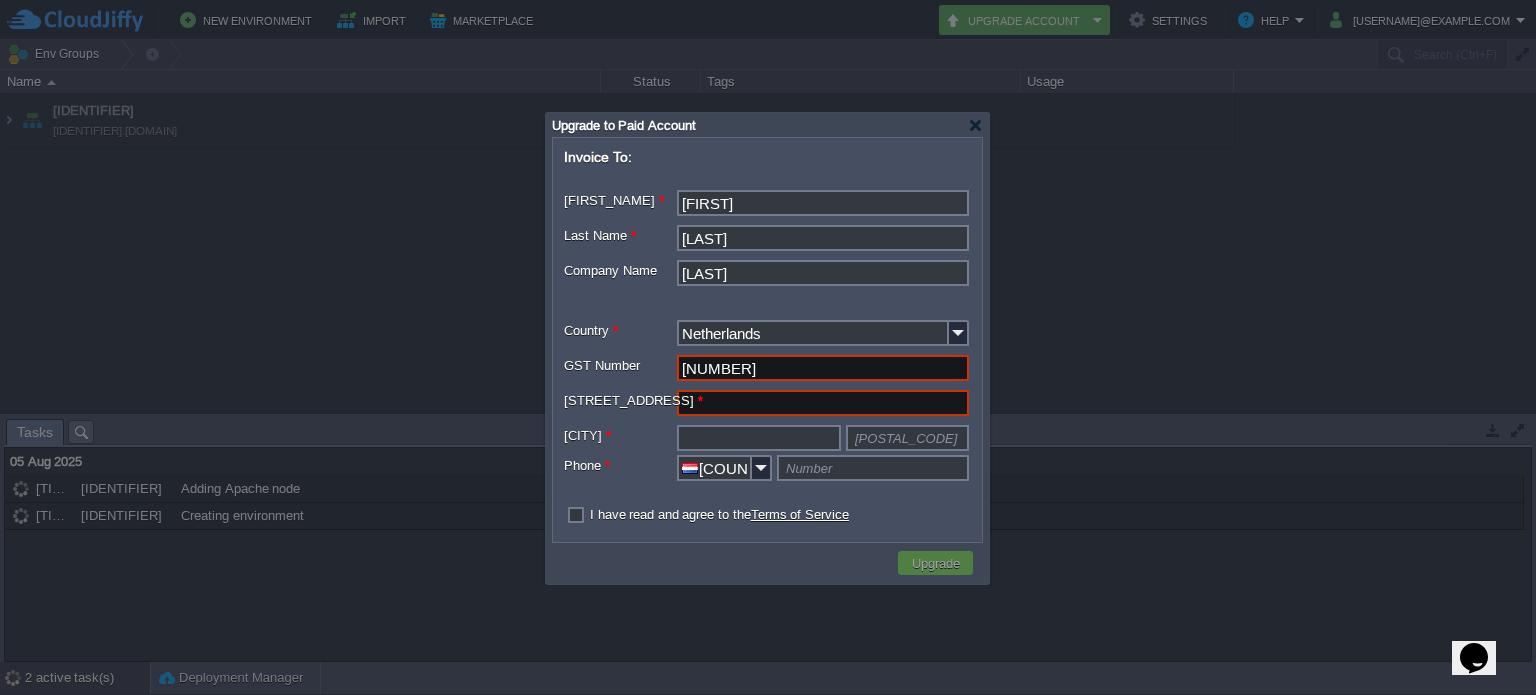 type on "[NUMBER]" 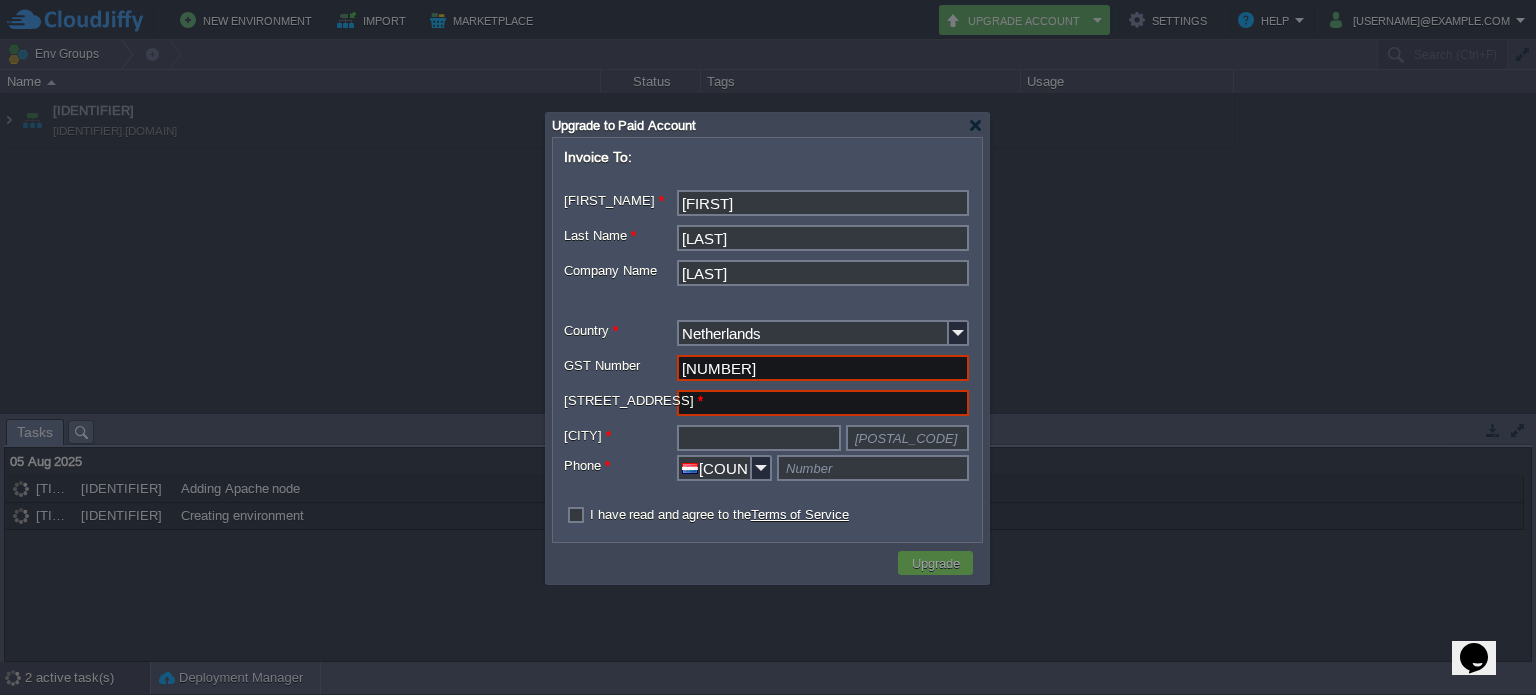 click on "Netherlands" at bounding box center [813, 333] 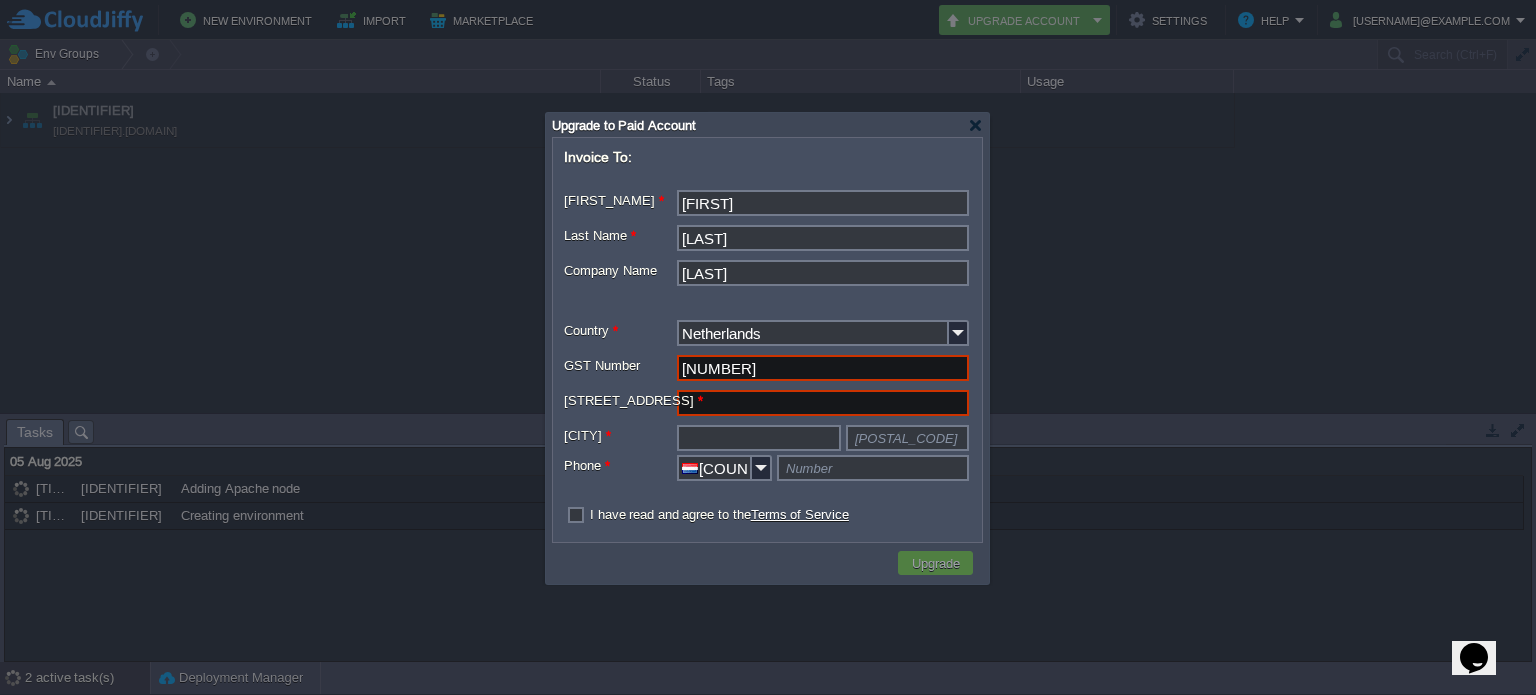 click on "Netherlands" at bounding box center (813, 333) 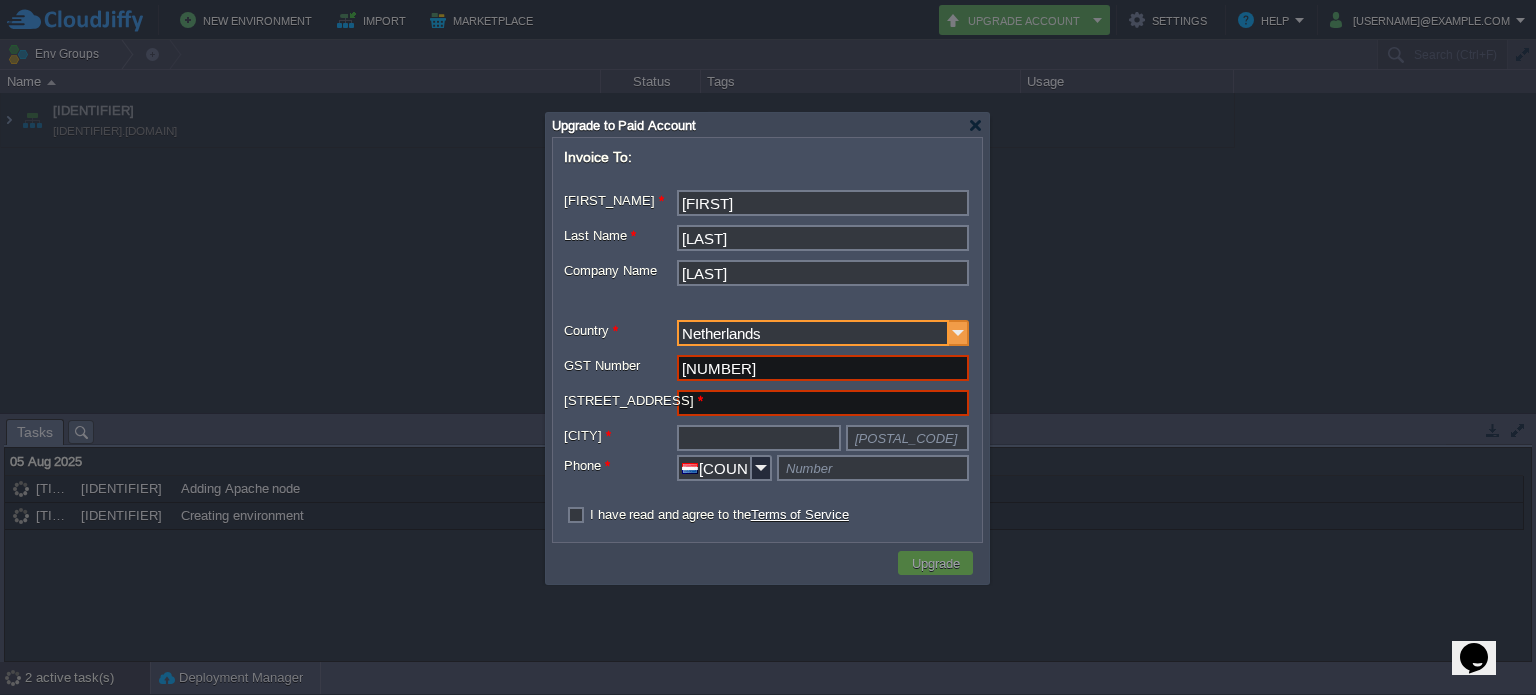 click at bounding box center (959, 333) 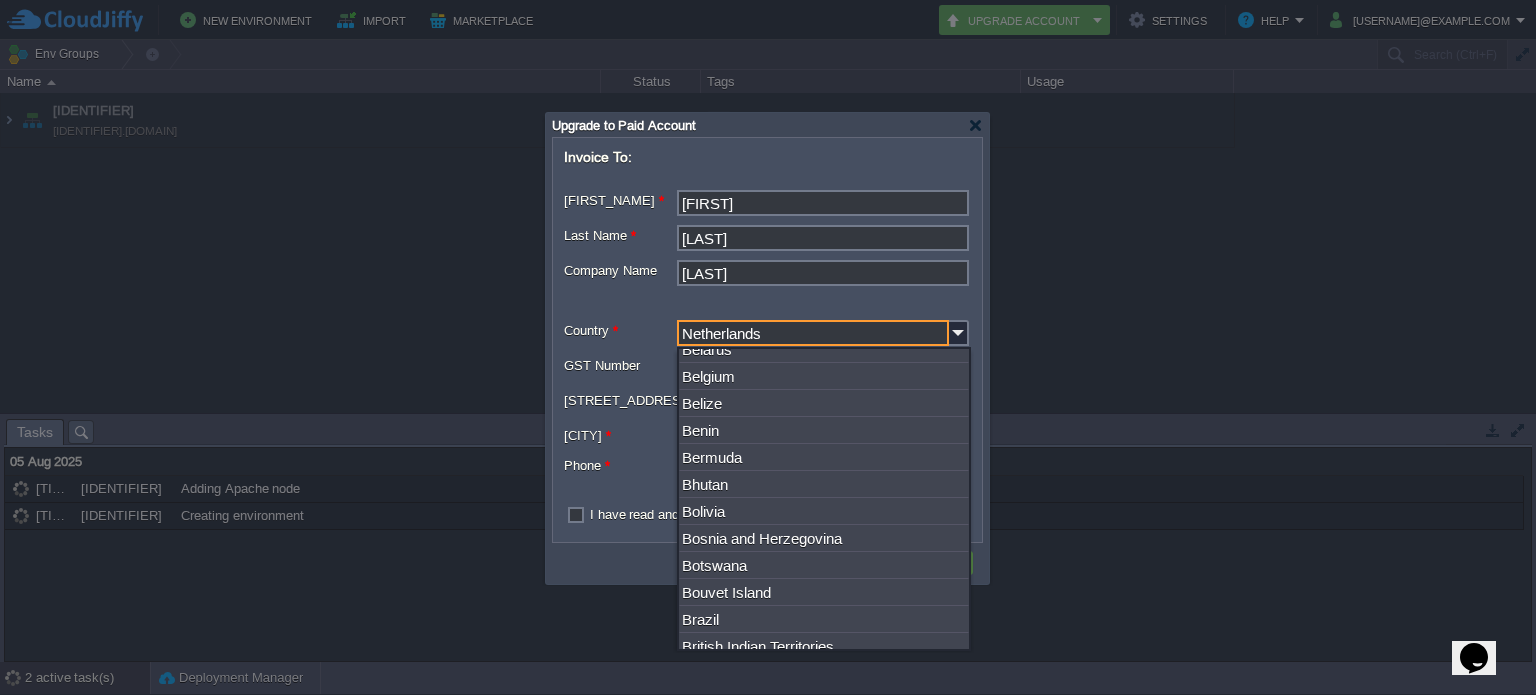 scroll, scrollTop: 555, scrollLeft: 0, axis: vertical 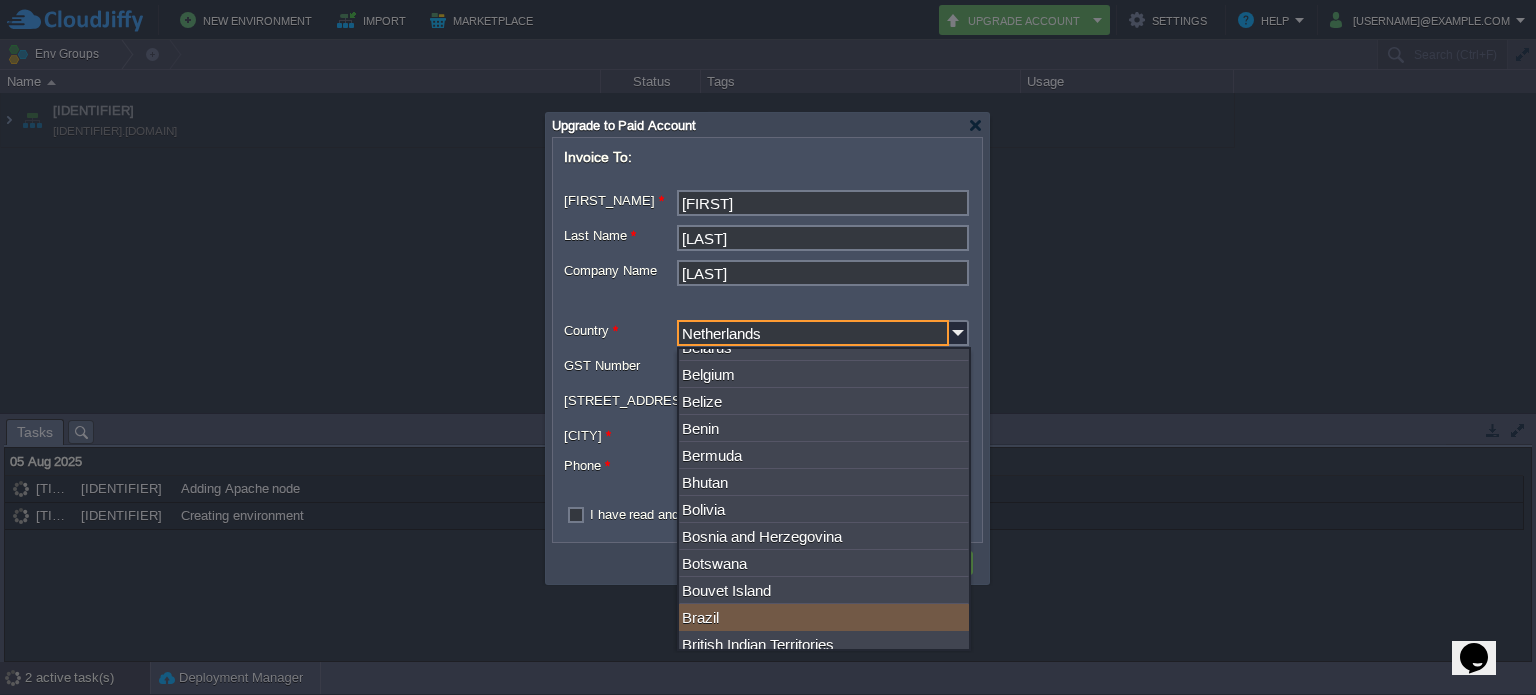 click on "Brazil" at bounding box center [824, 617] 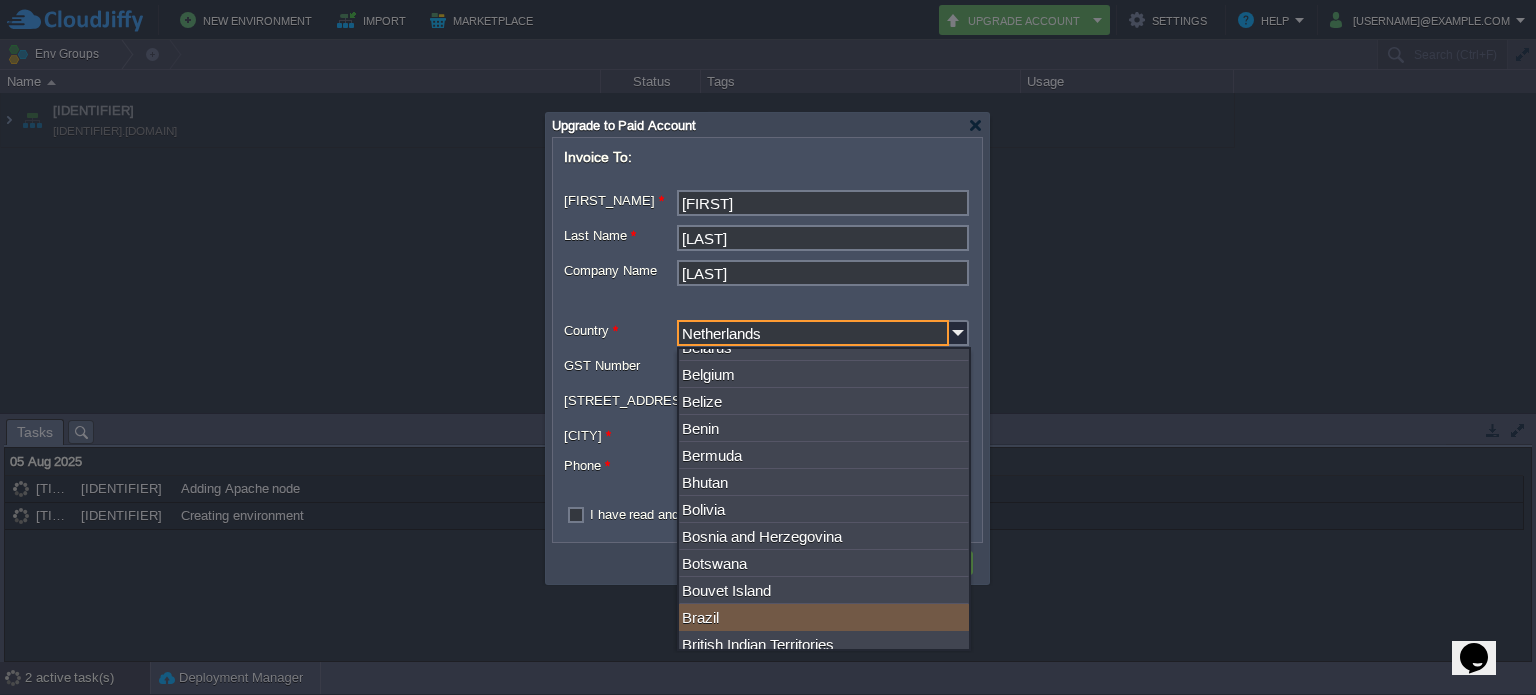 type on "Brazil" 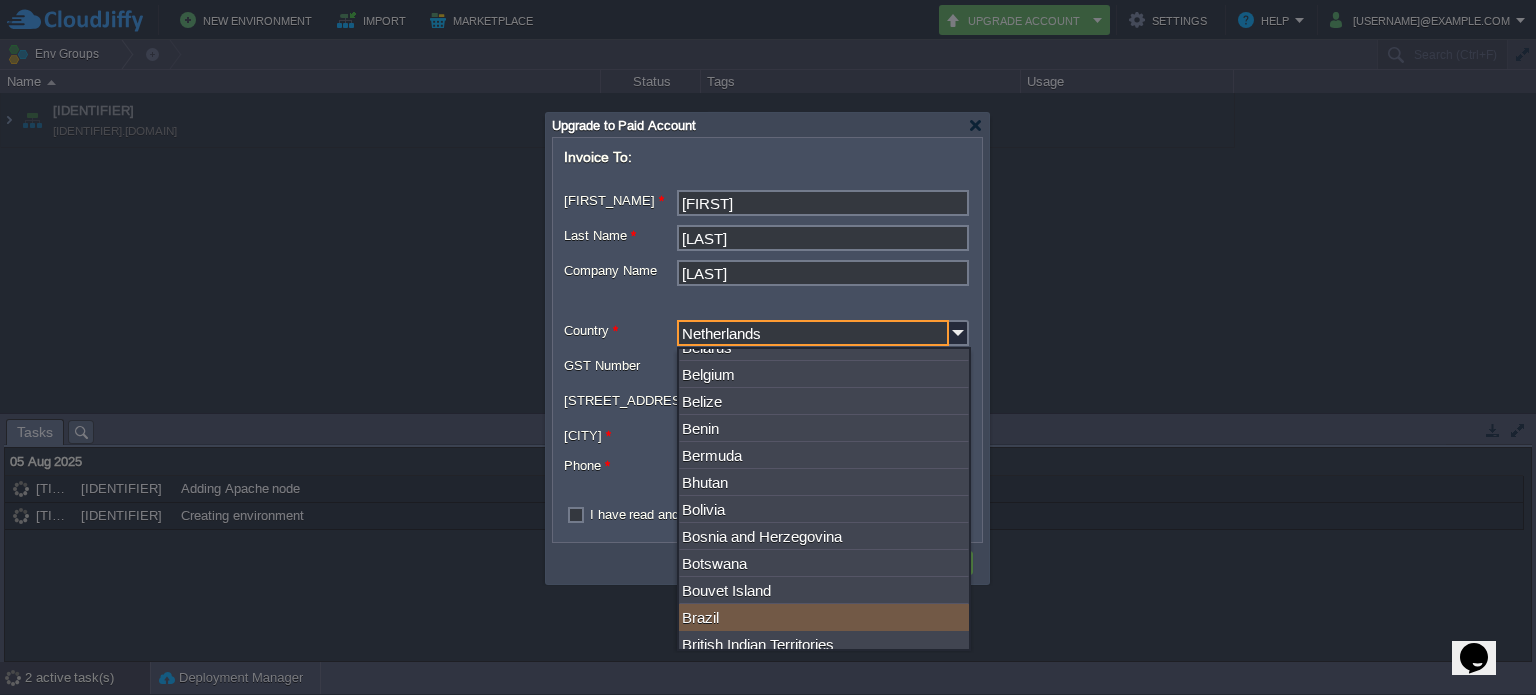 type on "[COUNTRY_CODE]" 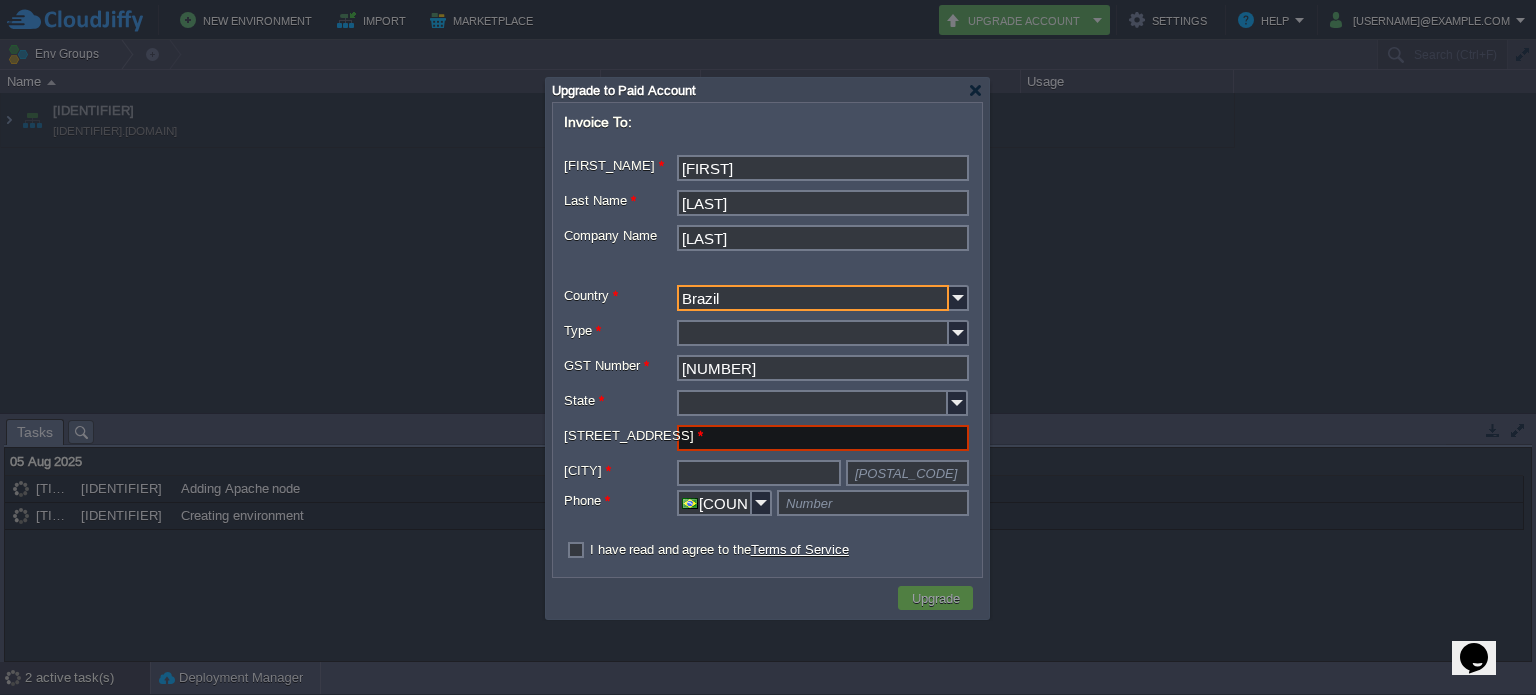 click on "Type *" at bounding box center (813, 333) 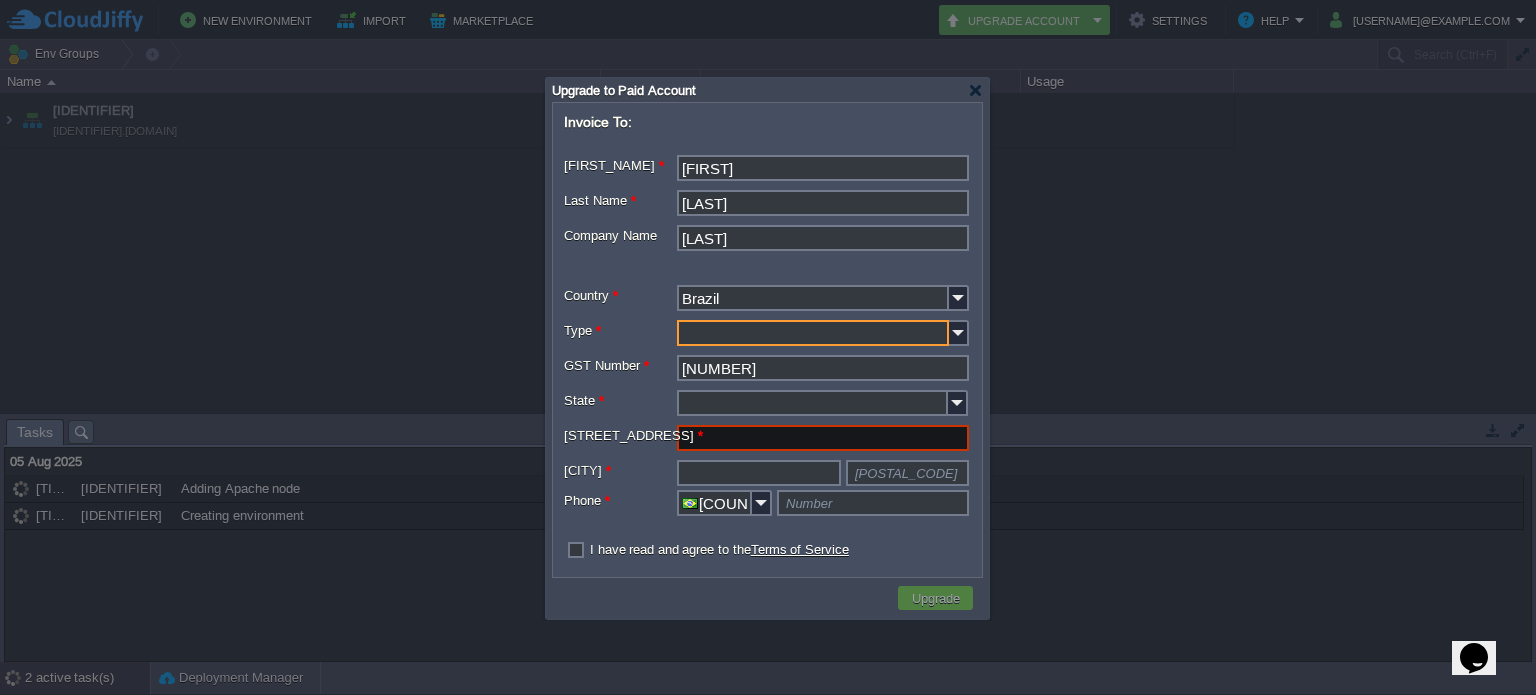 click at bounding box center [767, 335] 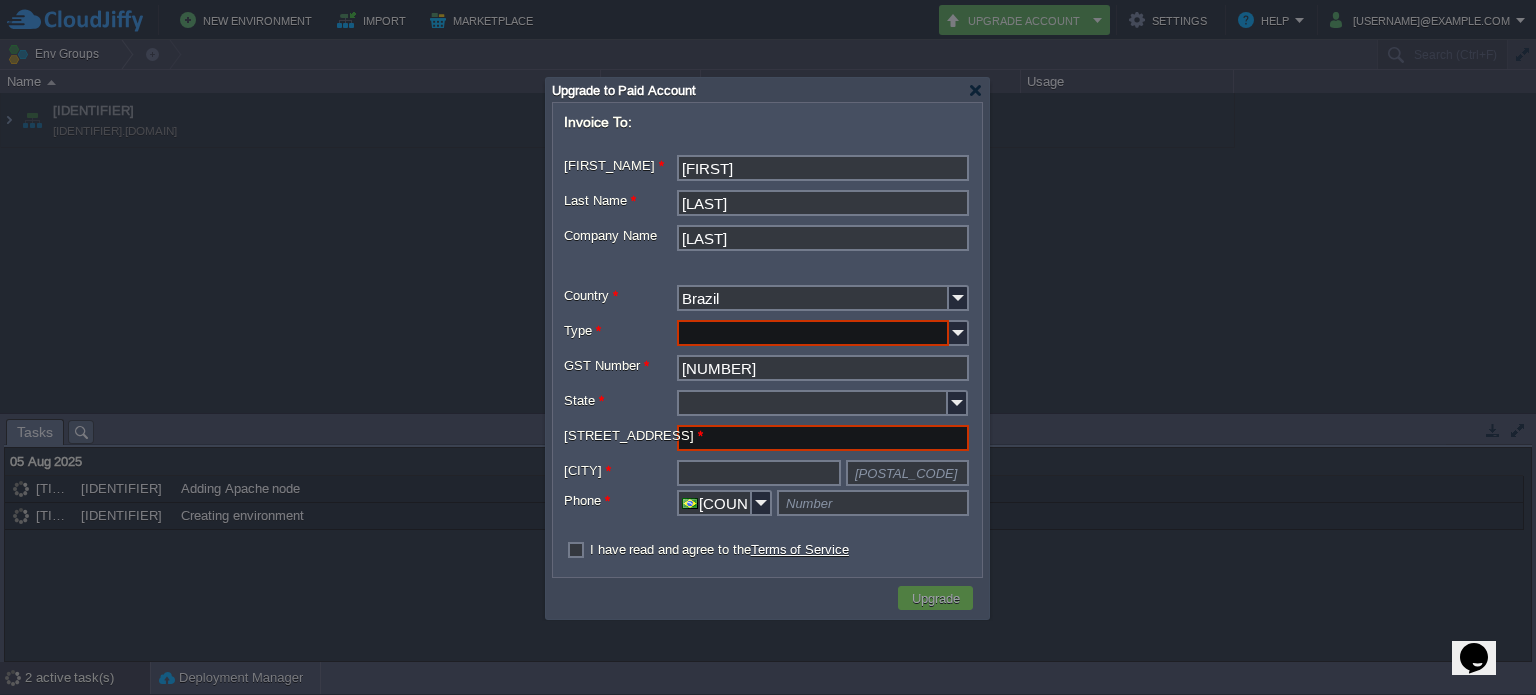 click at bounding box center (767, 335) 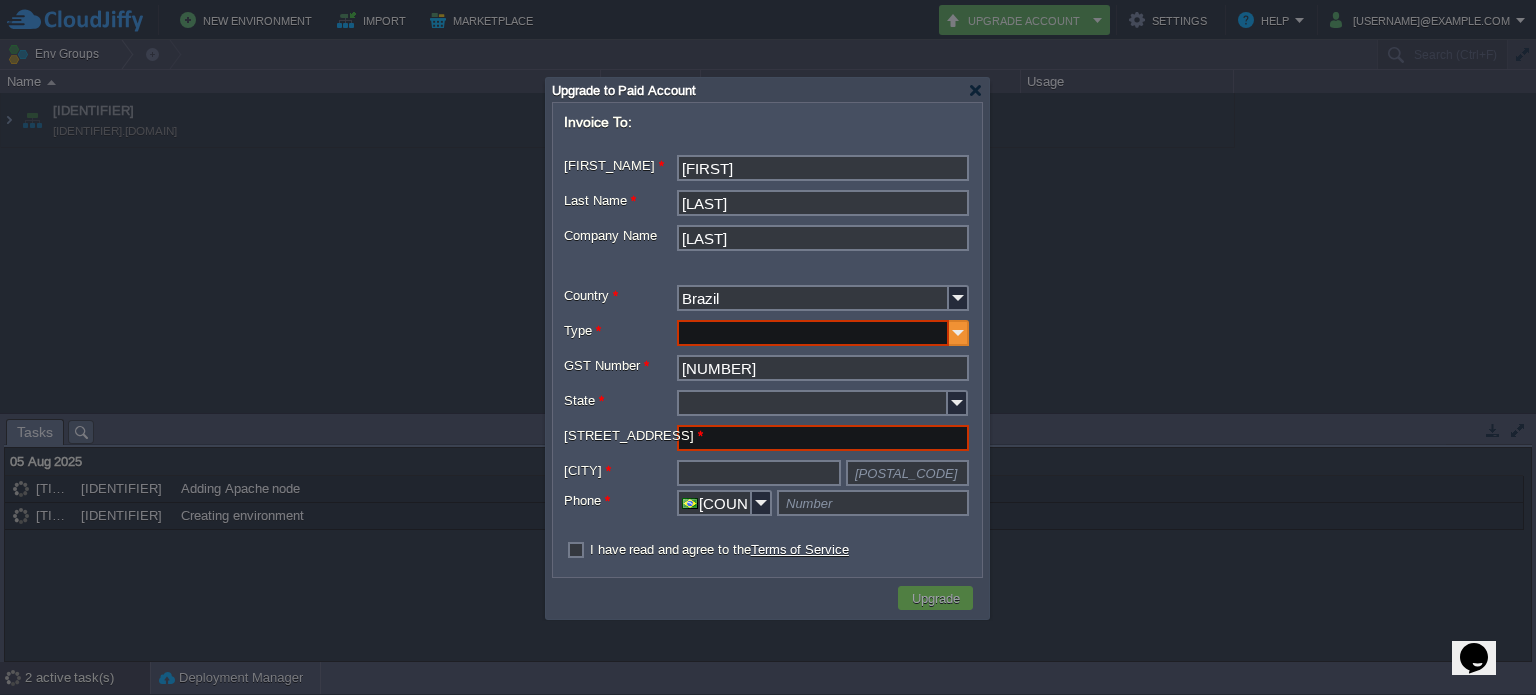 click at bounding box center [959, 333] 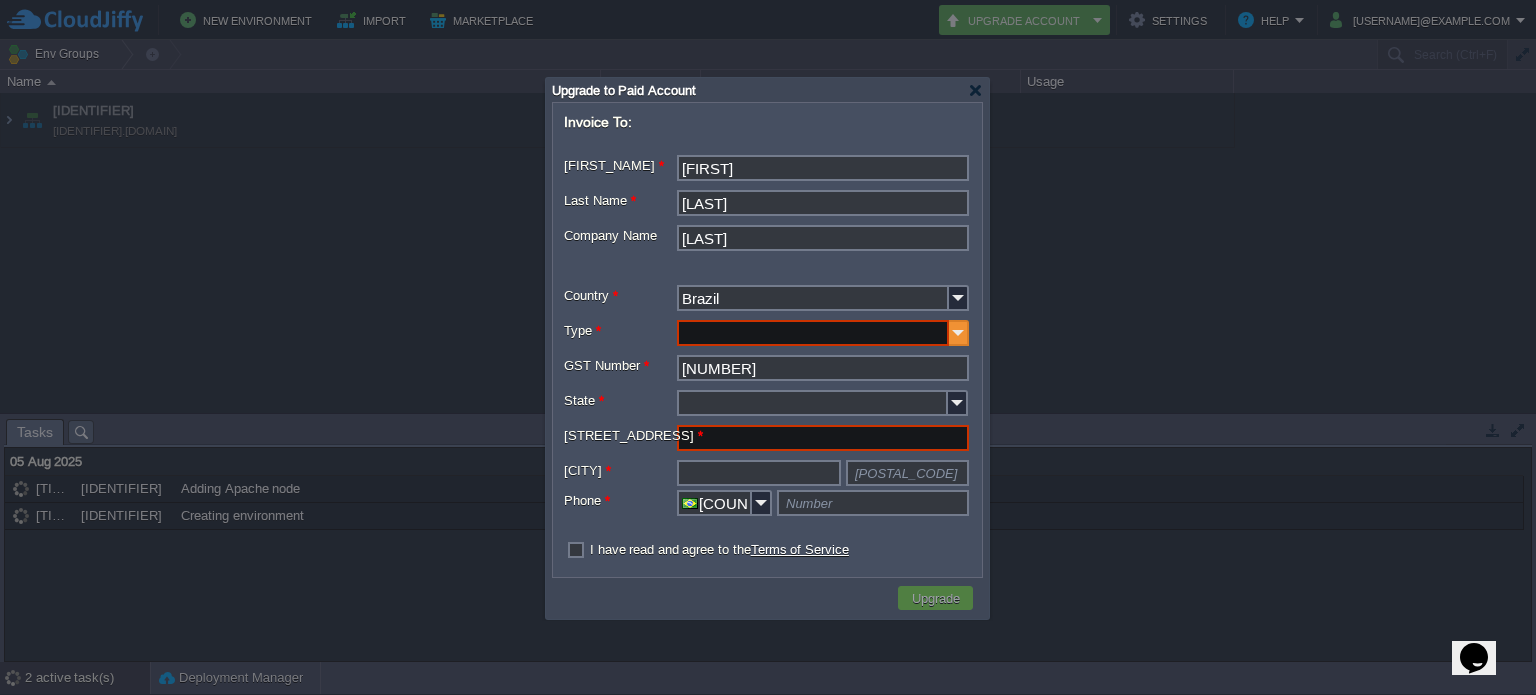 click at bounding box center (959, 333) 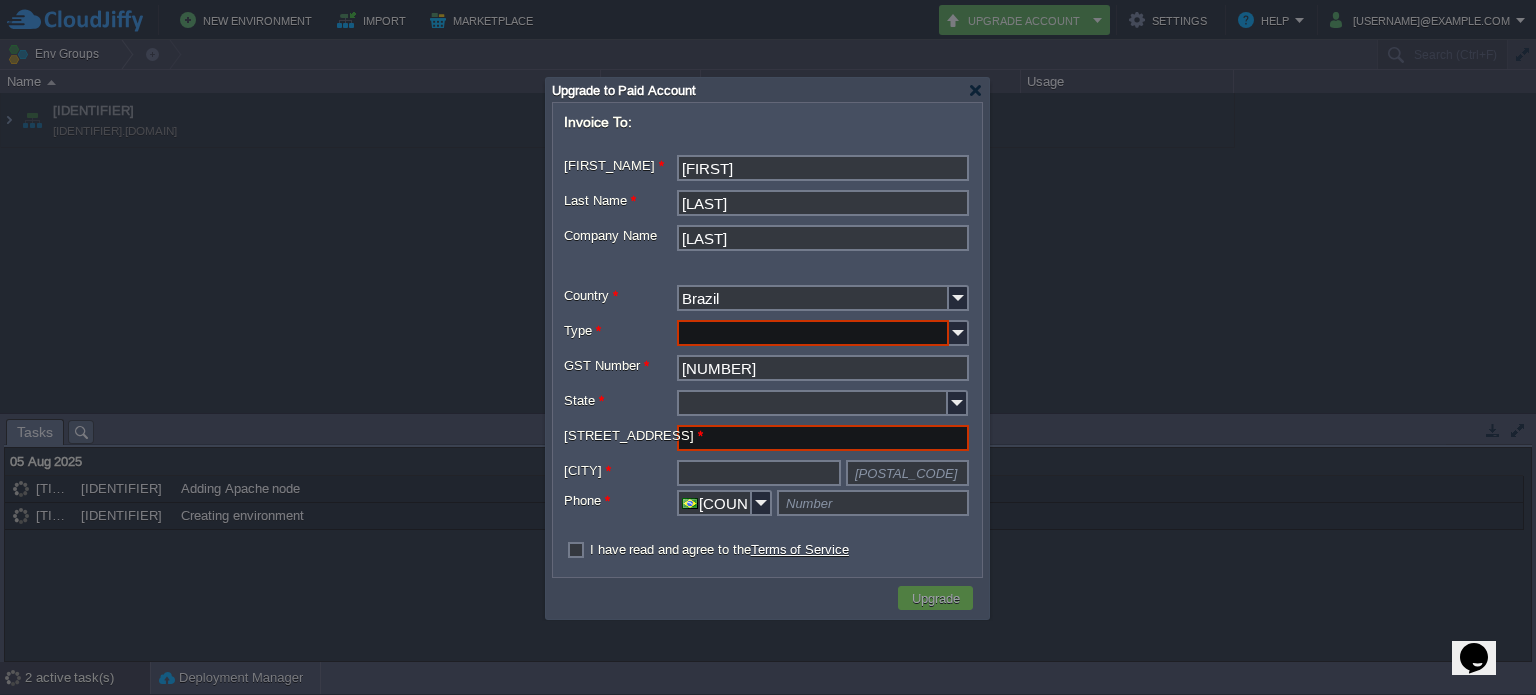 click on "Type *" at bounding box center [813, 333] 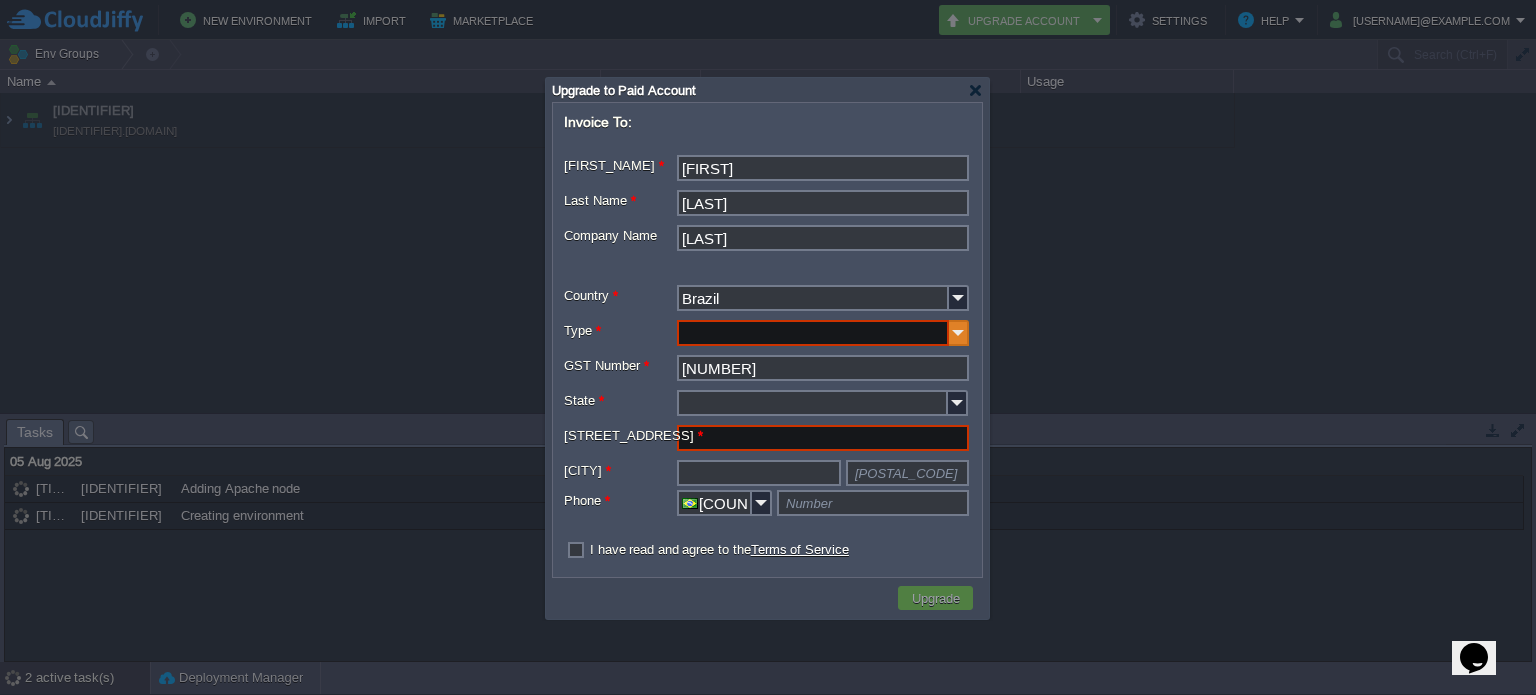 click at bounding box center [959, 333] 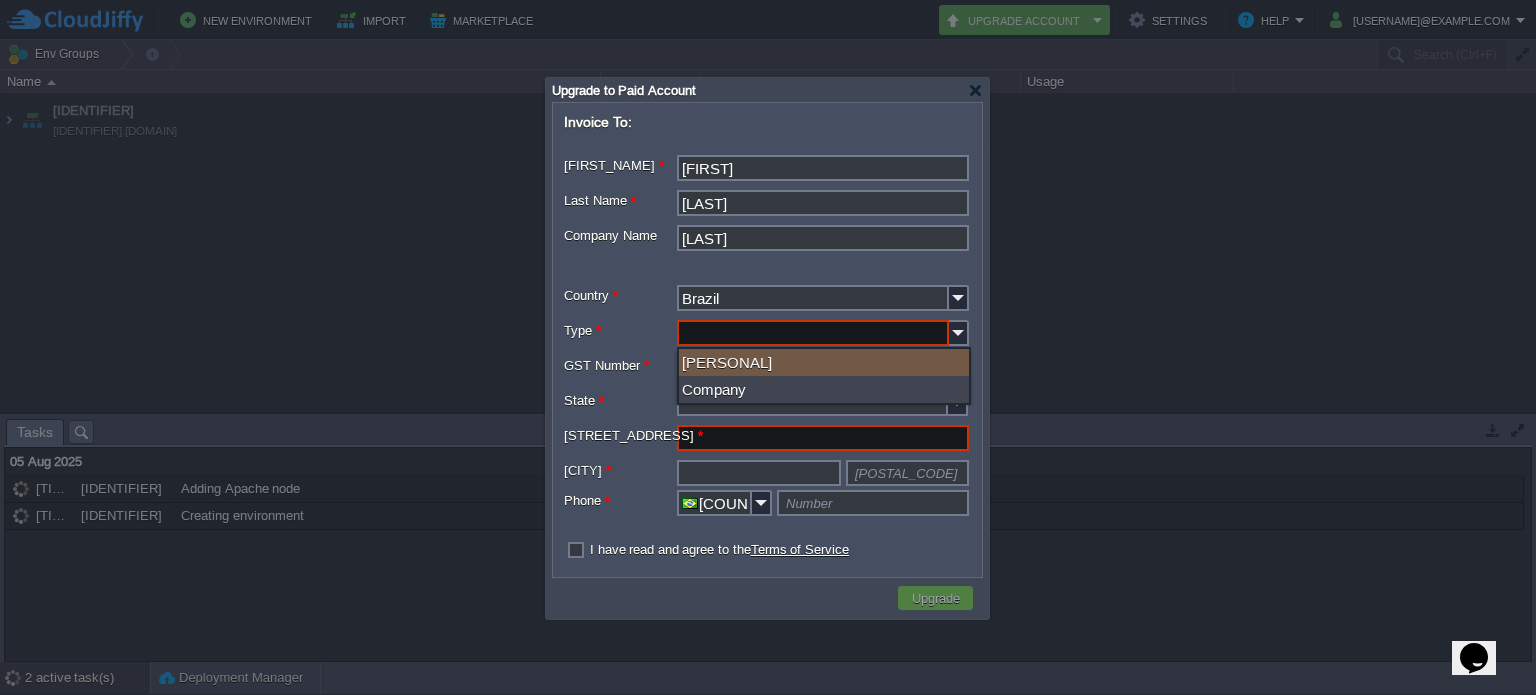 click on "[PERSONAL]" at bounding box center [824, 362] 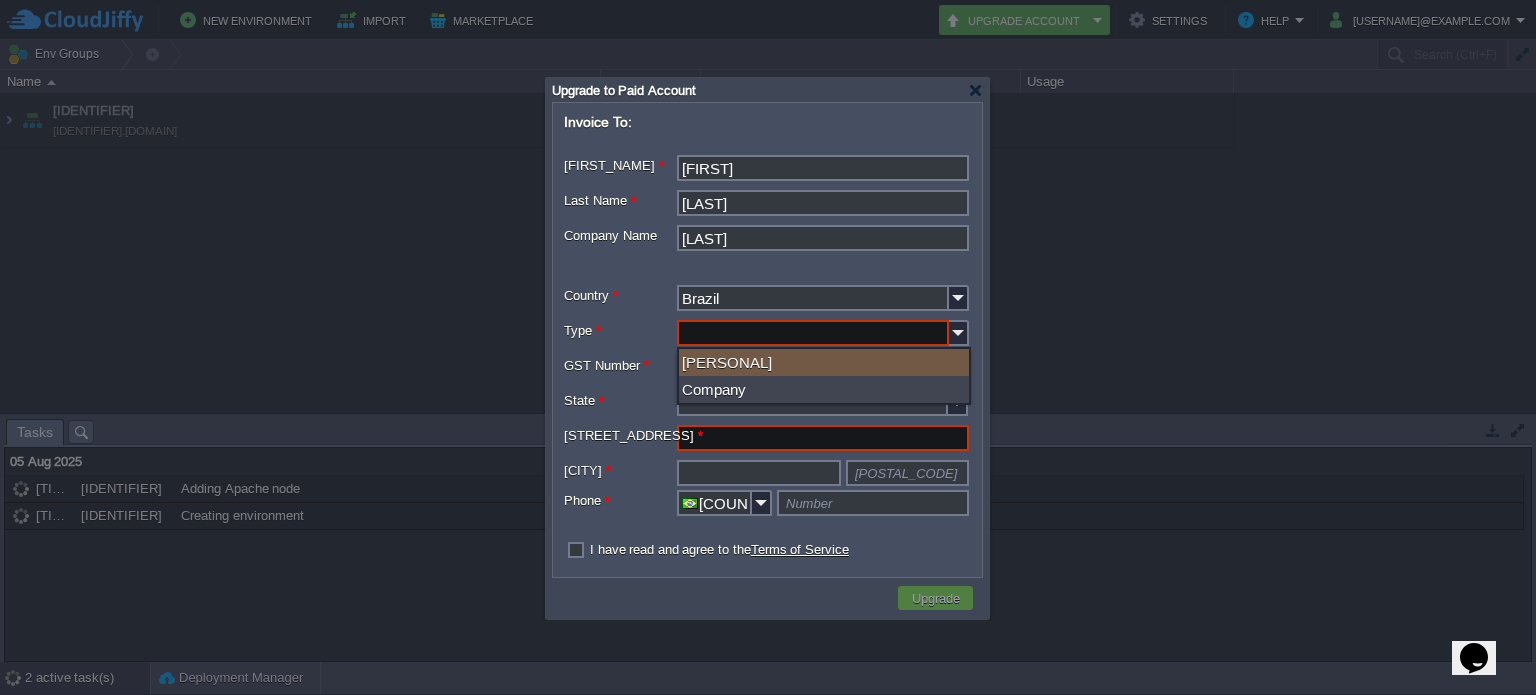 type on "[PERSONAL]" 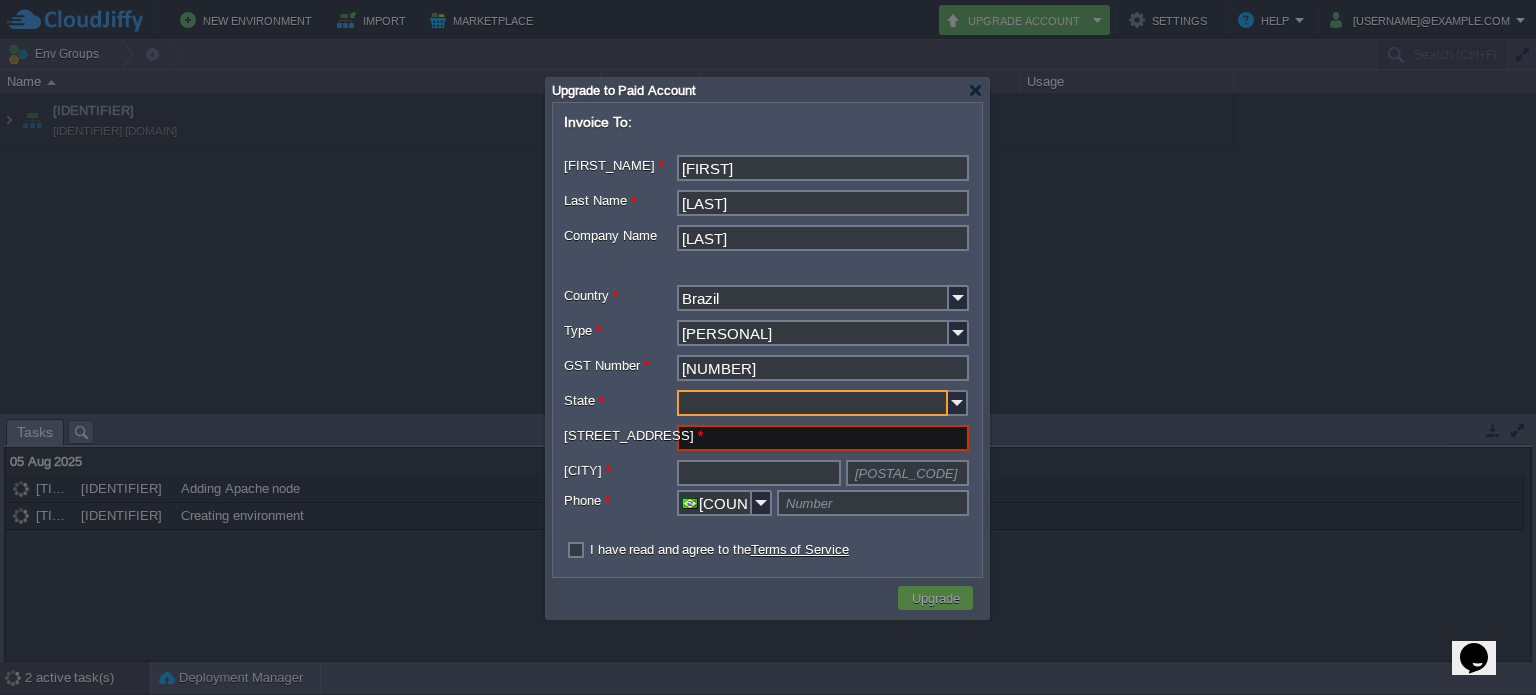 click on "State *" at bounding box center [812, 403] 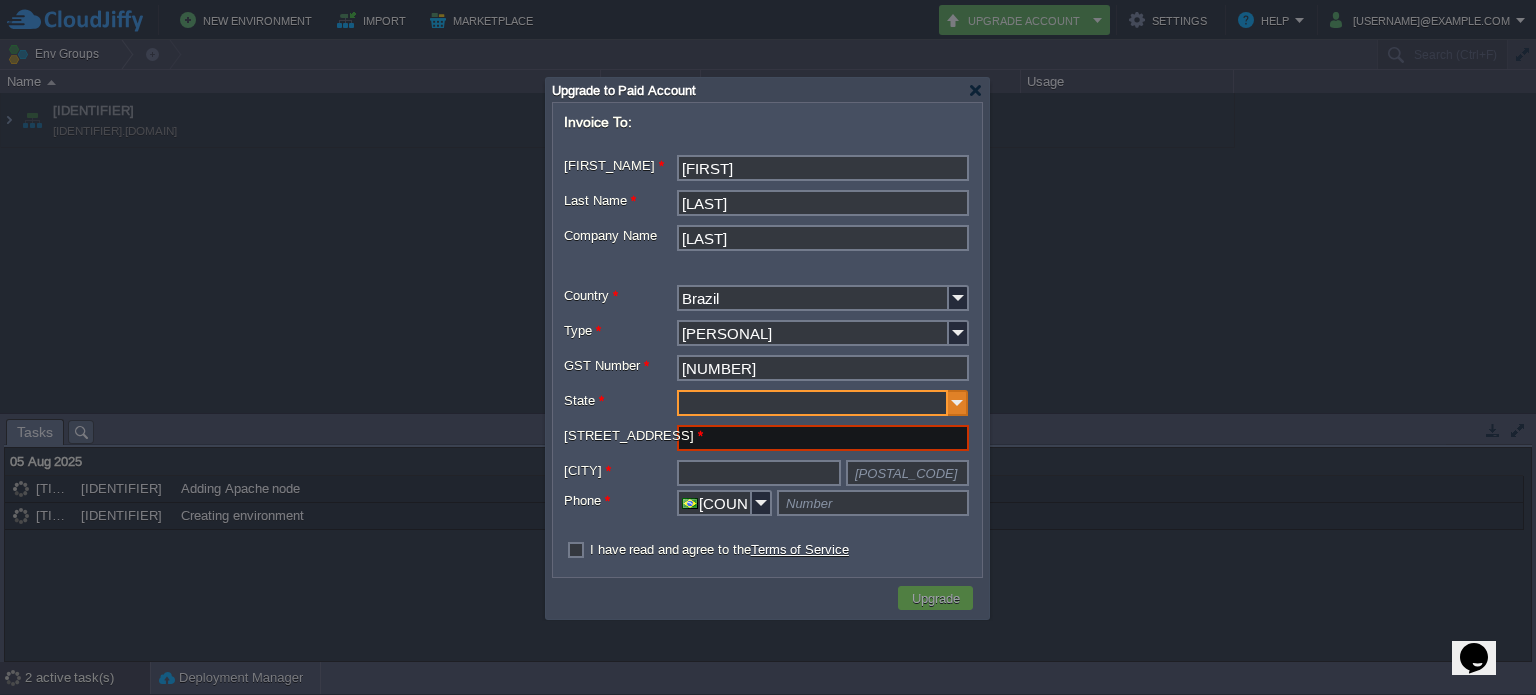 click at bounding box center [958, 403] 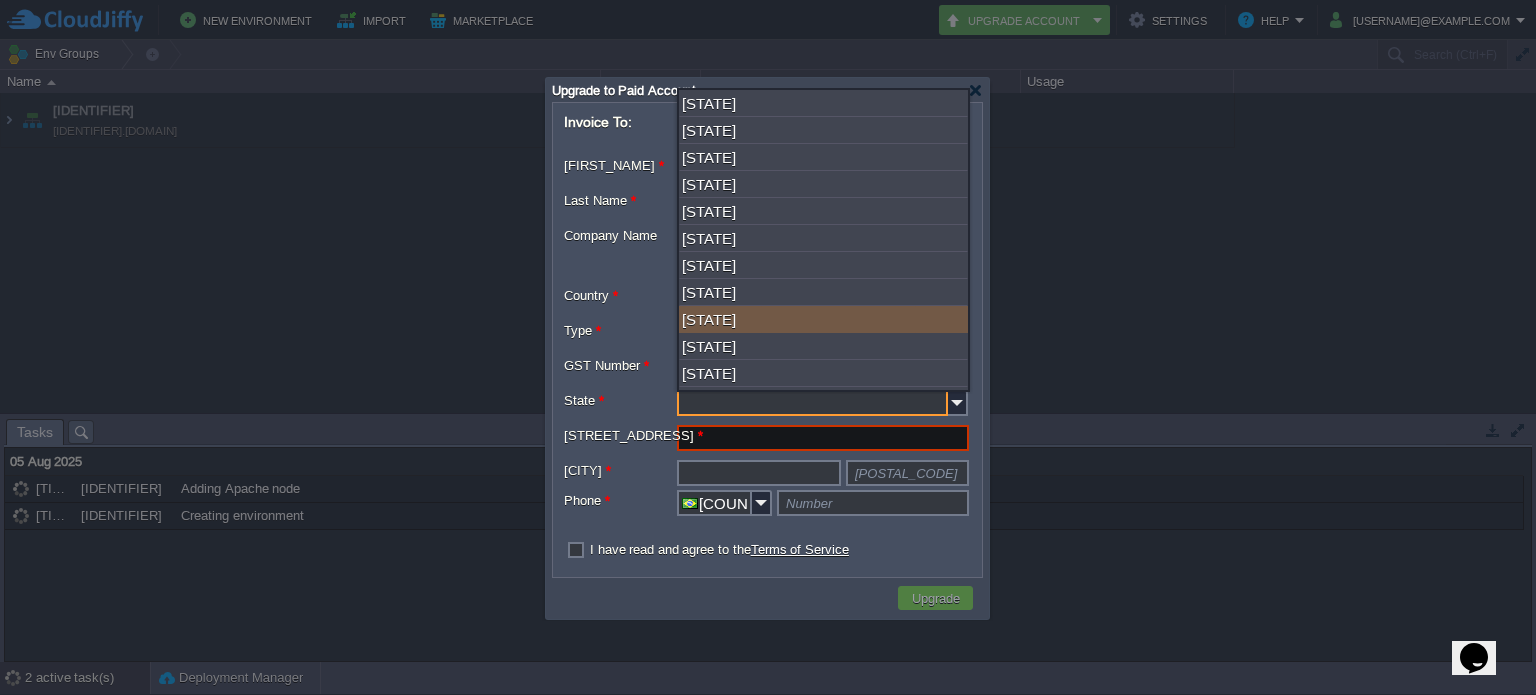 click on "[STATE]" at bounding box center (823, 319) 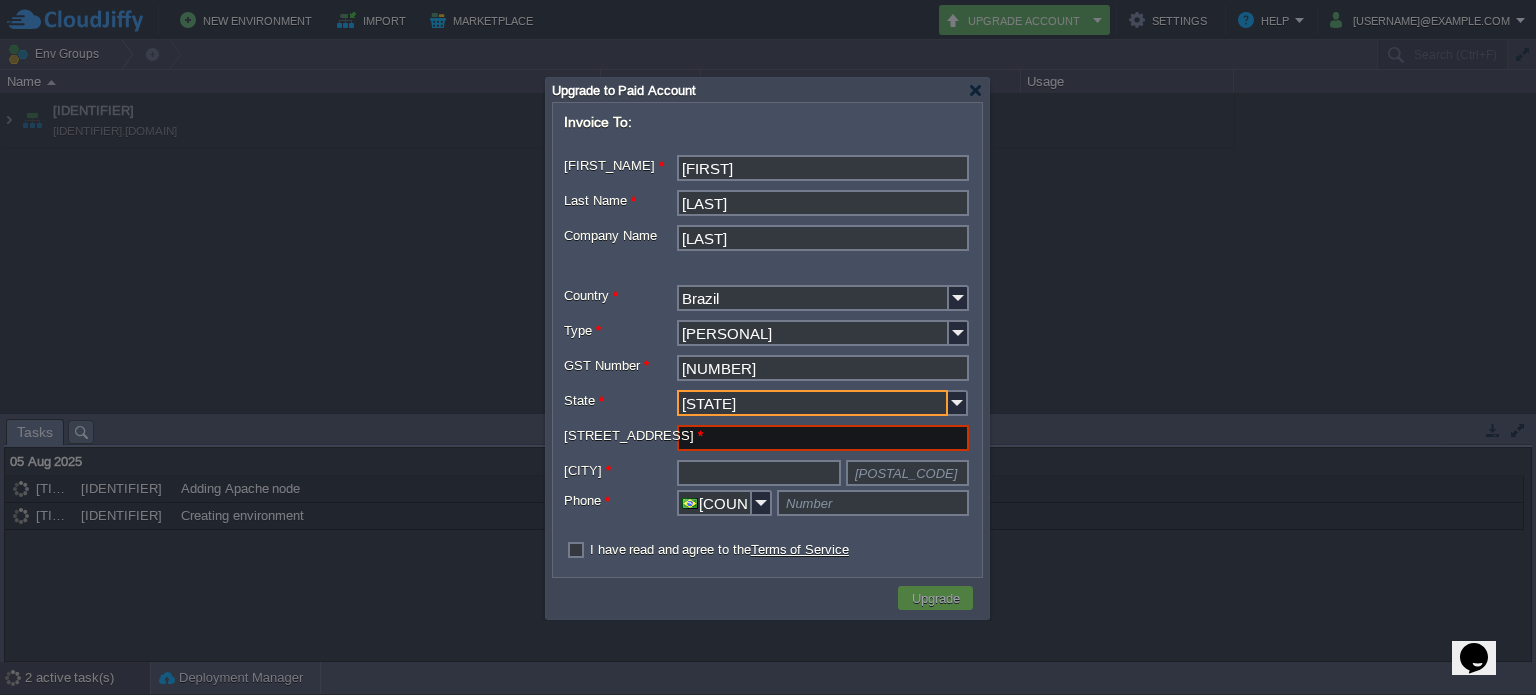 click on "[STREET_ADDRESS]" at bounding box center [823, 438] 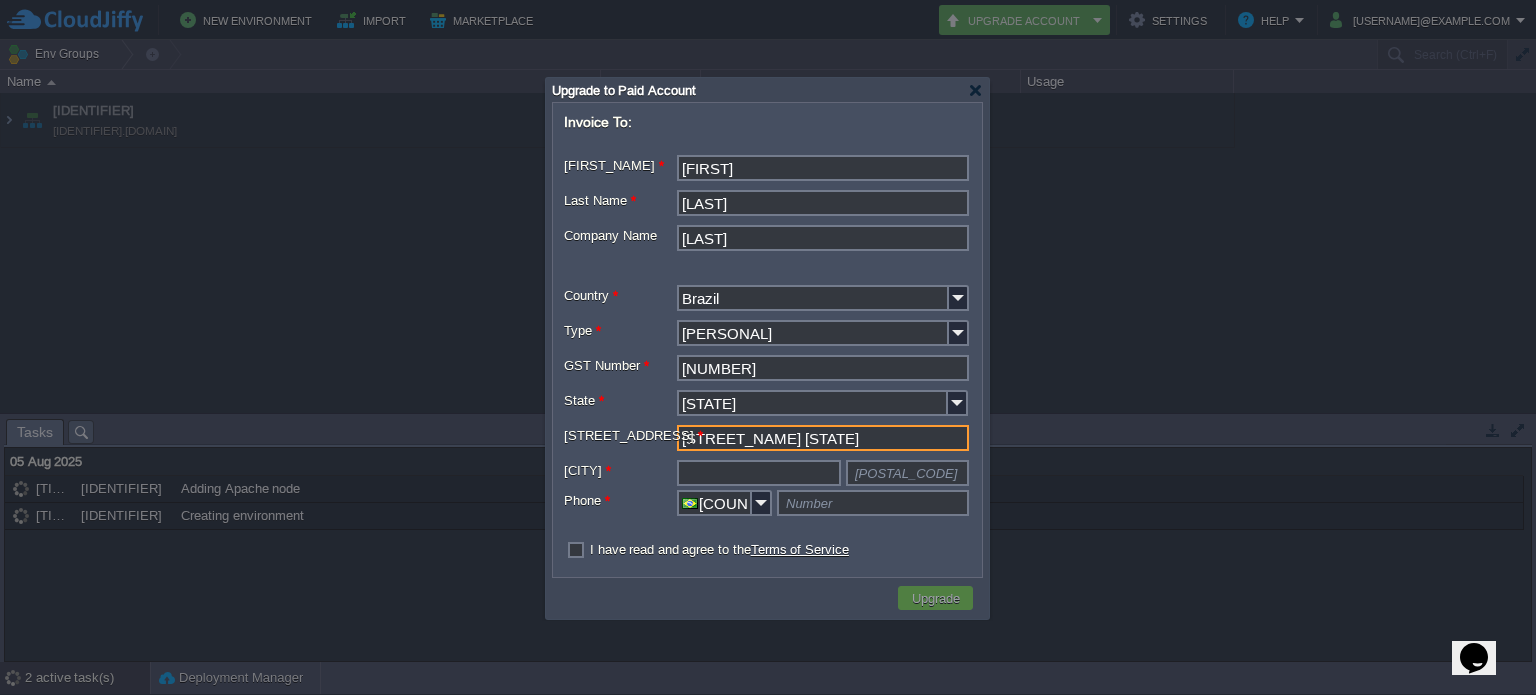 type on "[STREET_NAME] [STATE]" 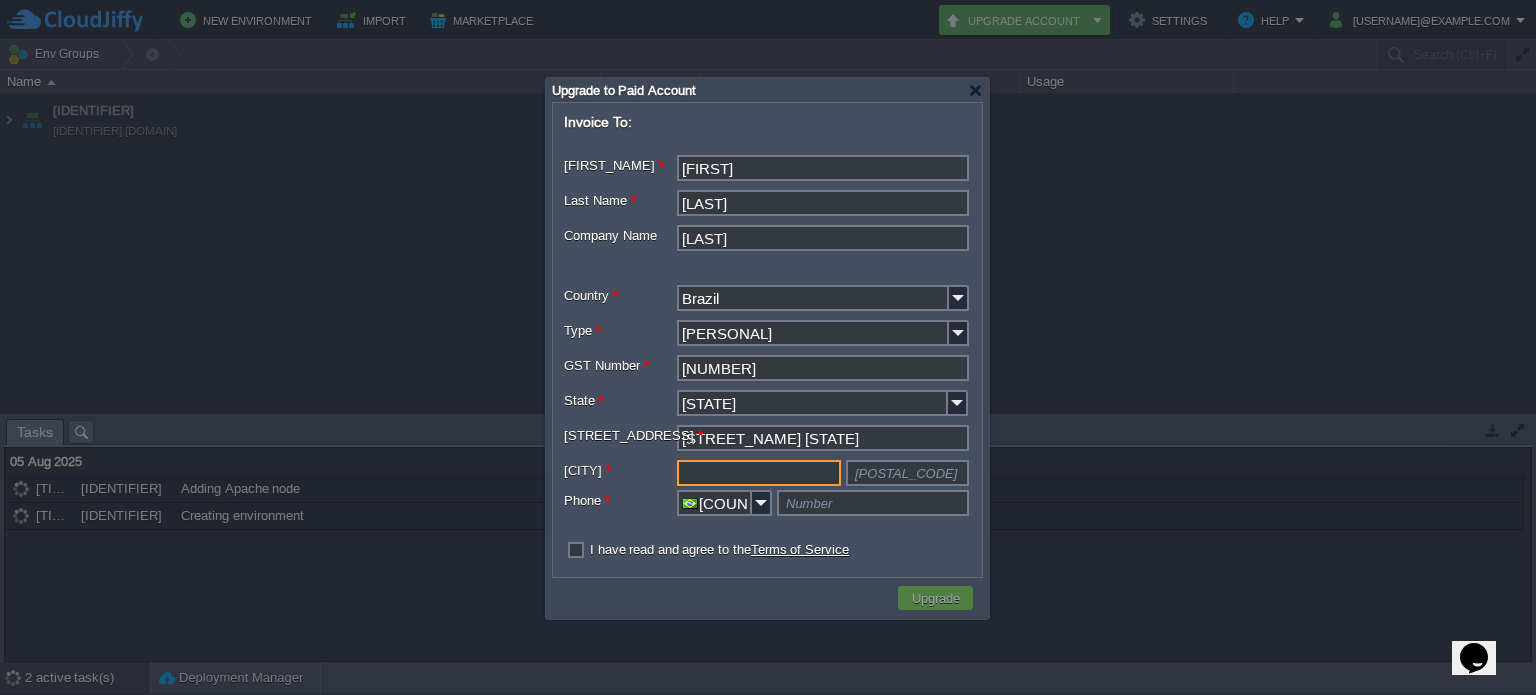 type on "g" 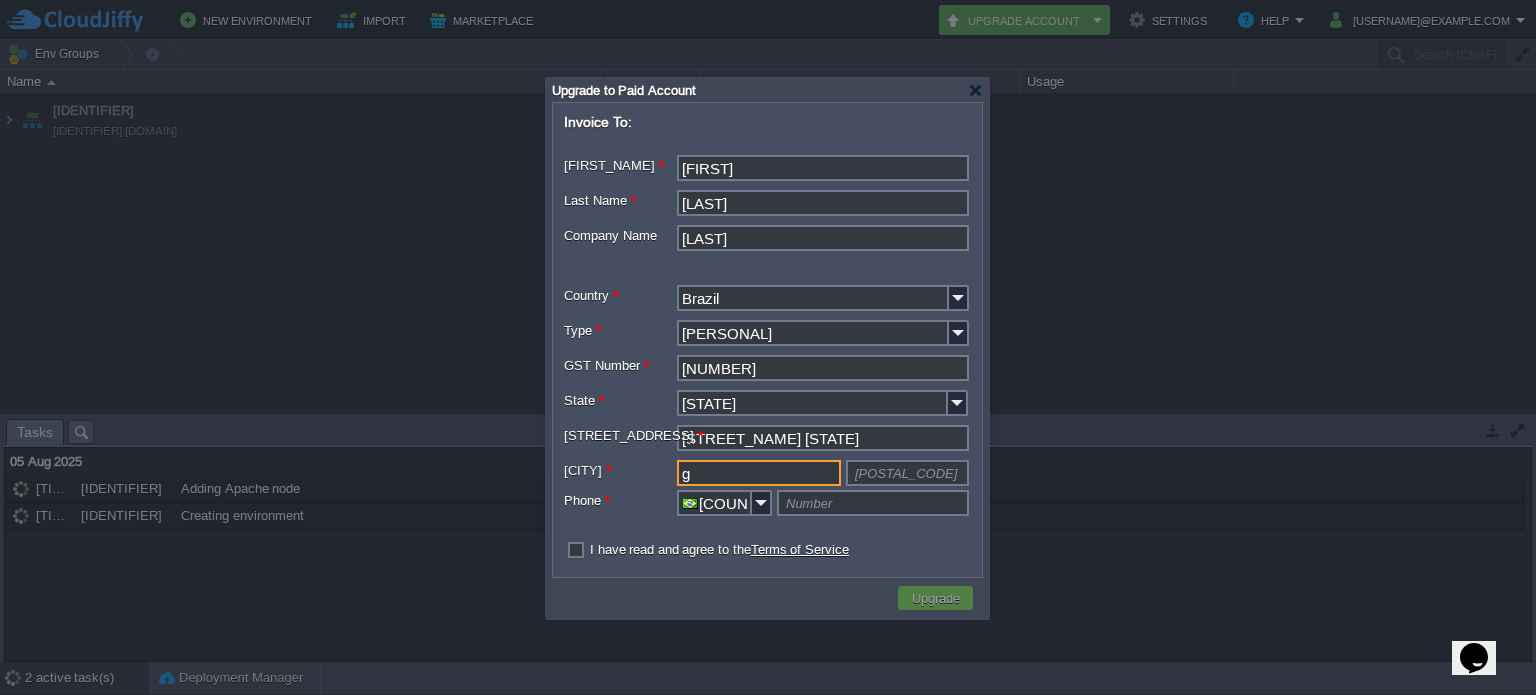 type 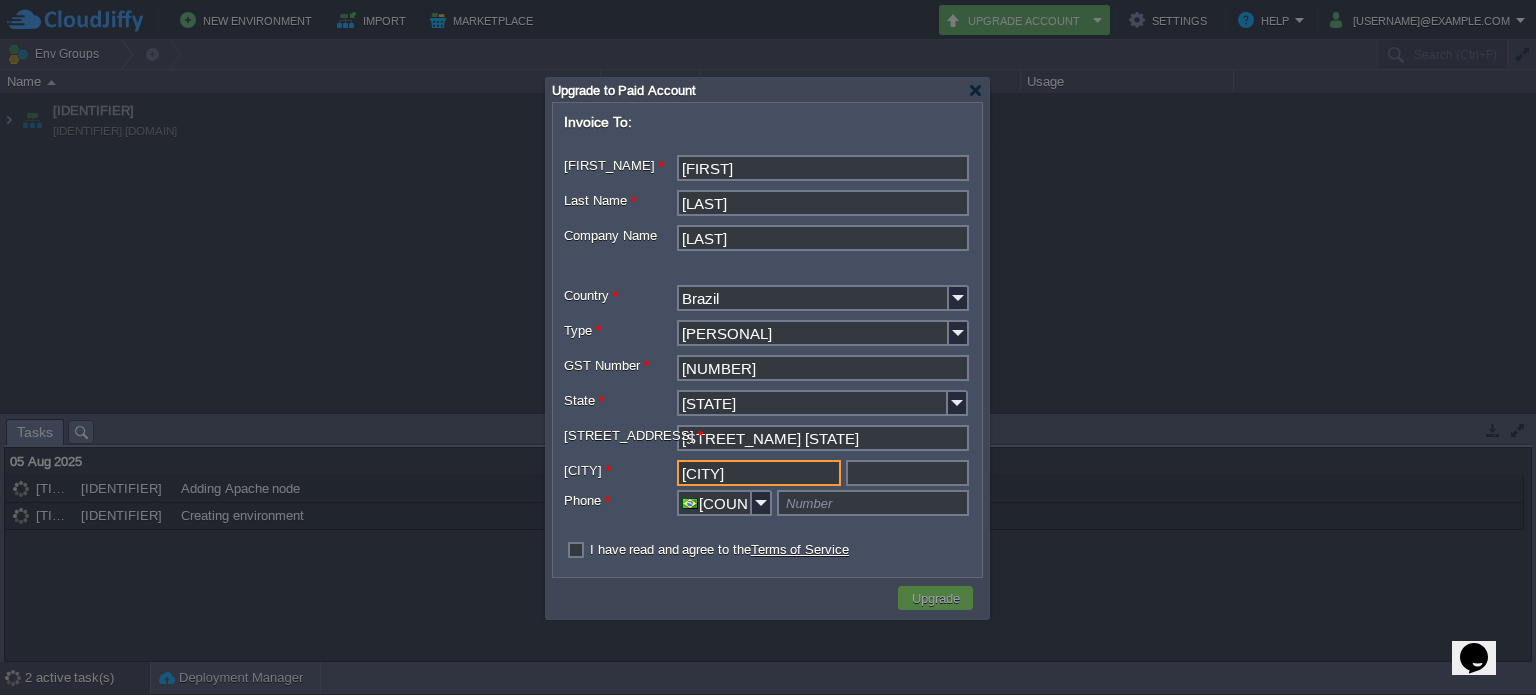type on "[CITY]" 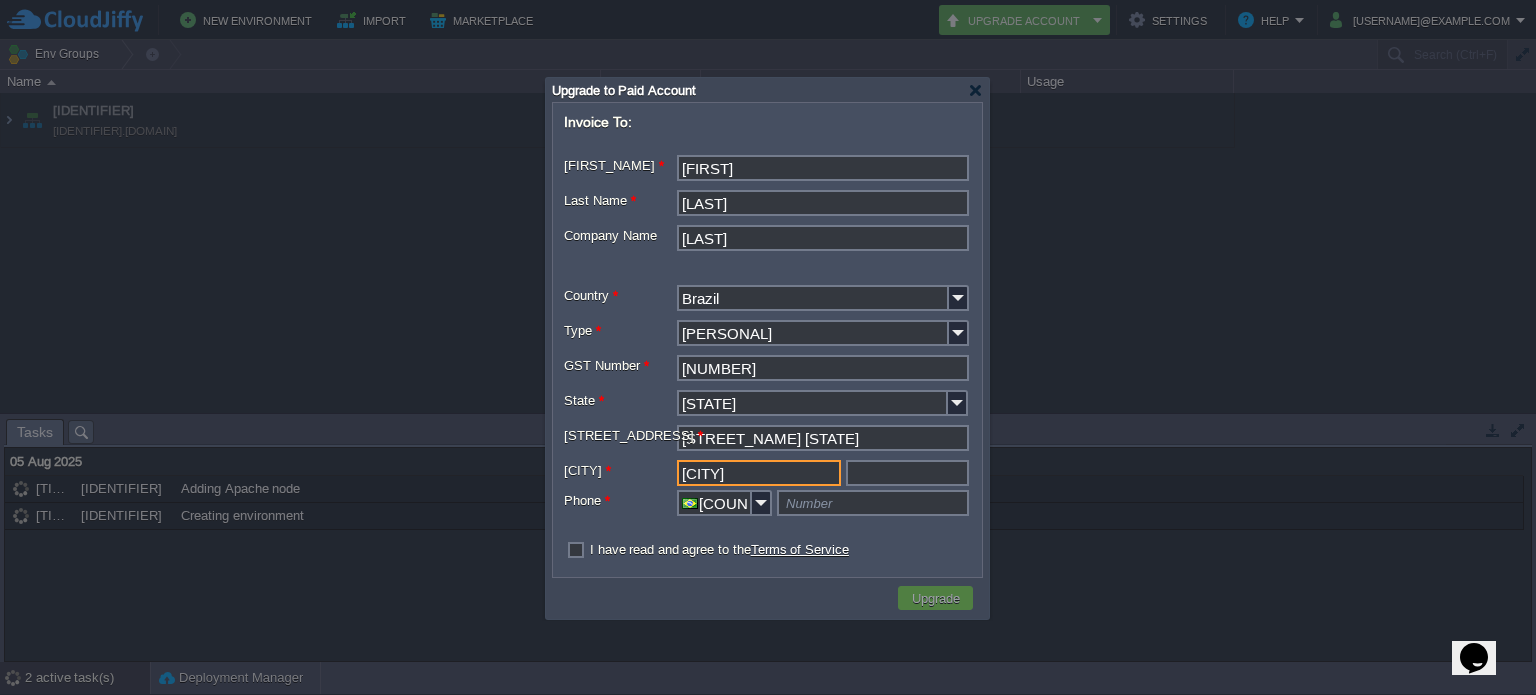 click at bounding box center (907, 473) 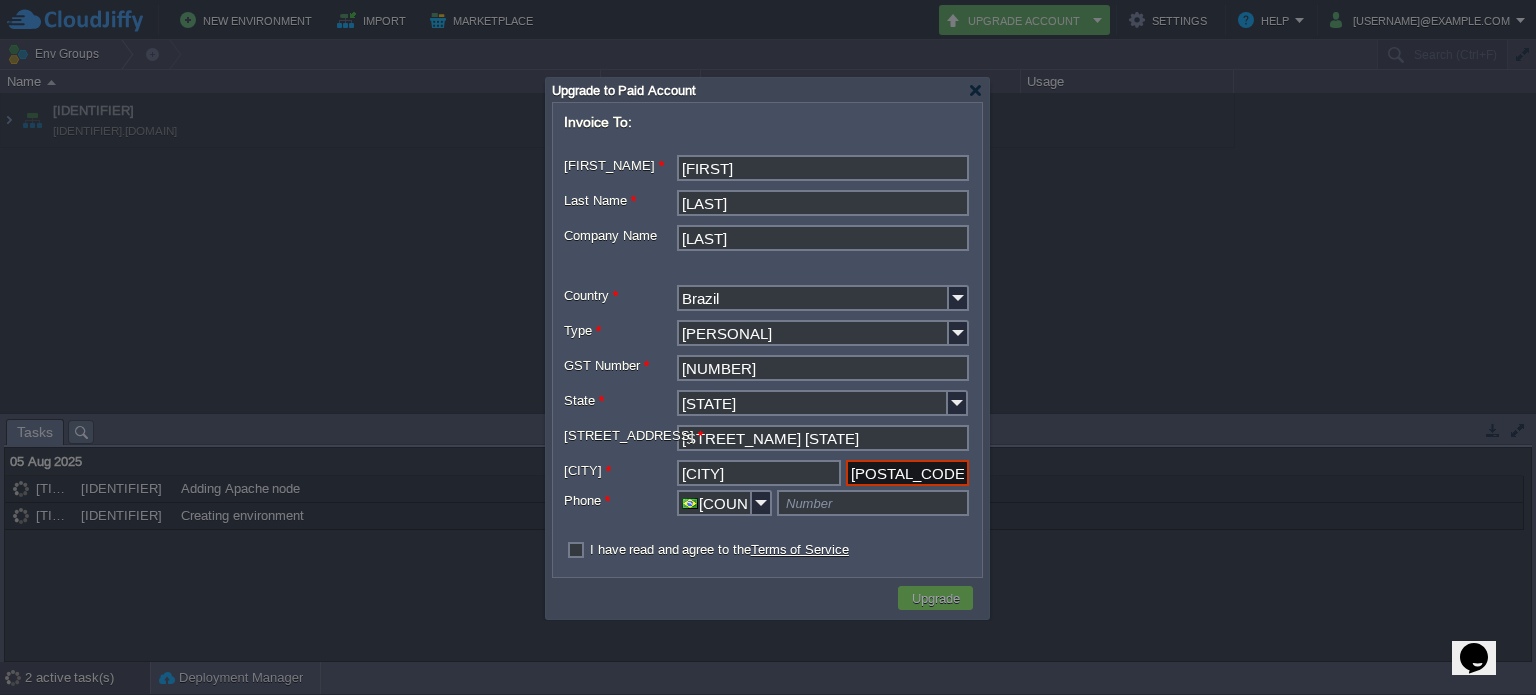 click on "[POSTAL_CODE]" at bounding box center [907, 473] 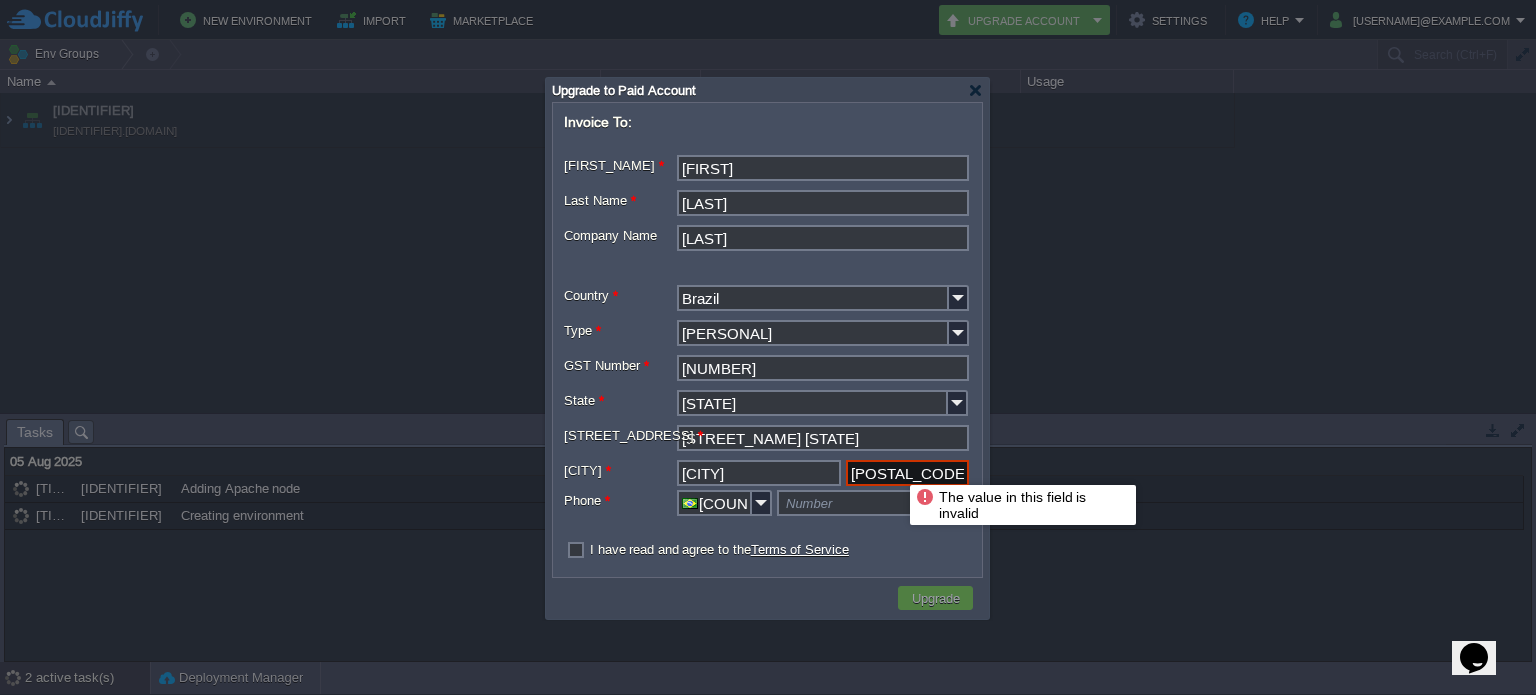 click on "[POSTAL_CODE]" at bounding box center [907, 473] 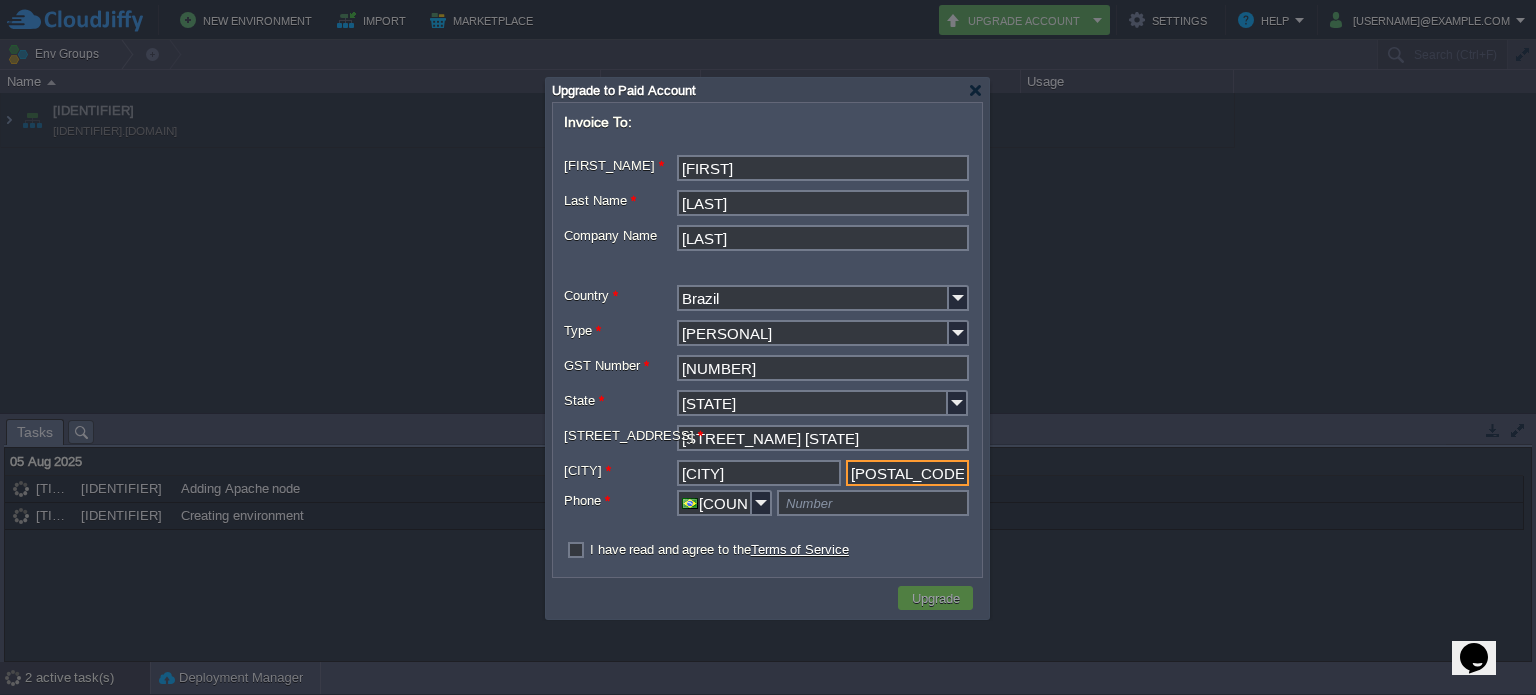 type on "[POSTAL_CODE]" 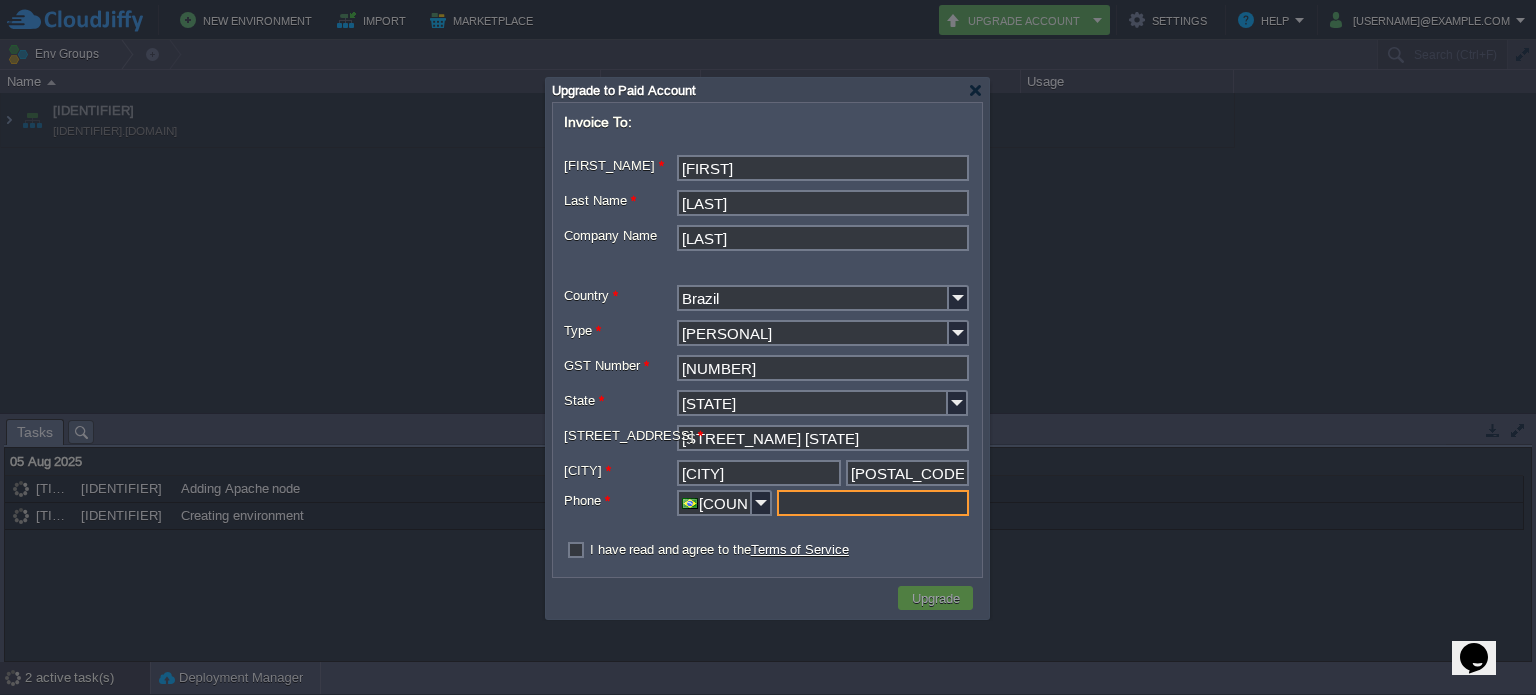 click at bounding box center (873, 503) 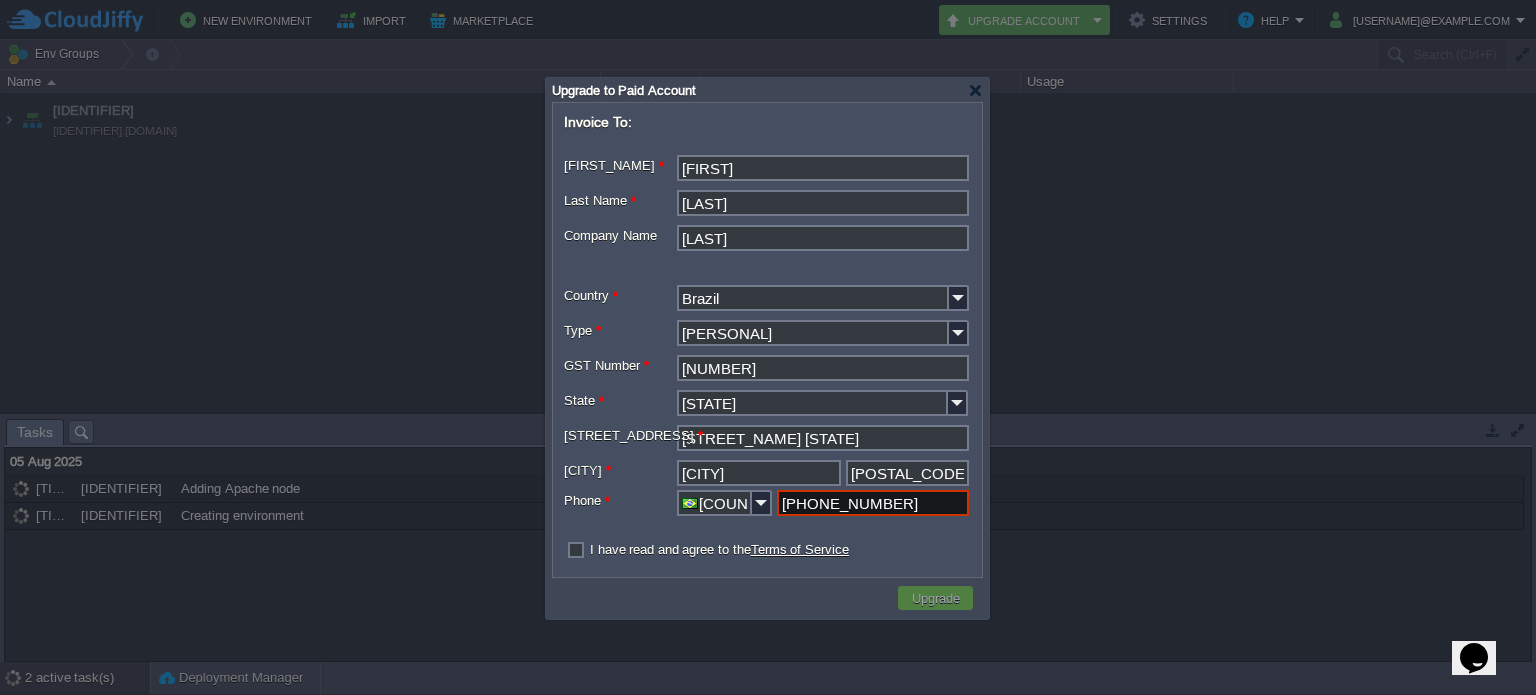 type on "[PHONE_NUMBER]" 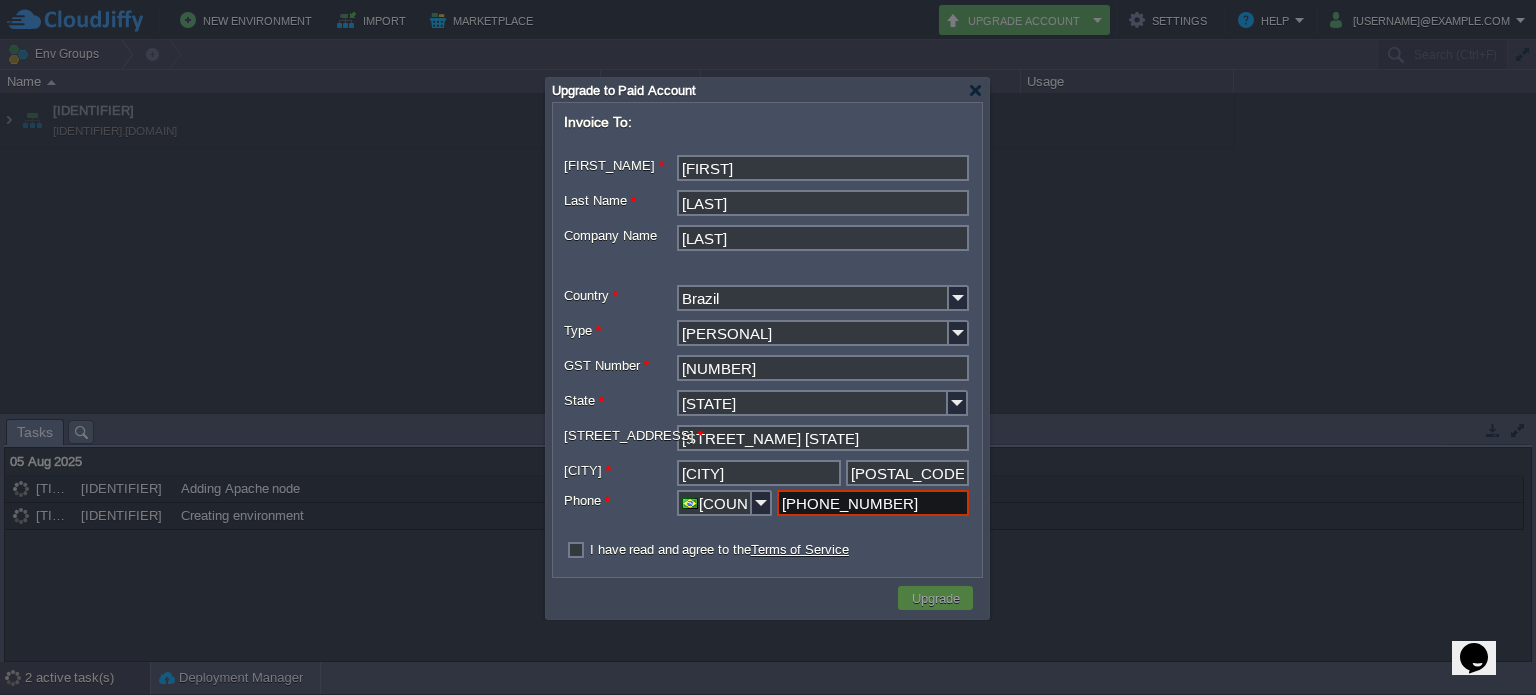 click on "I have read and agree to the  Terms of Service" at bounding box center (719, 549) 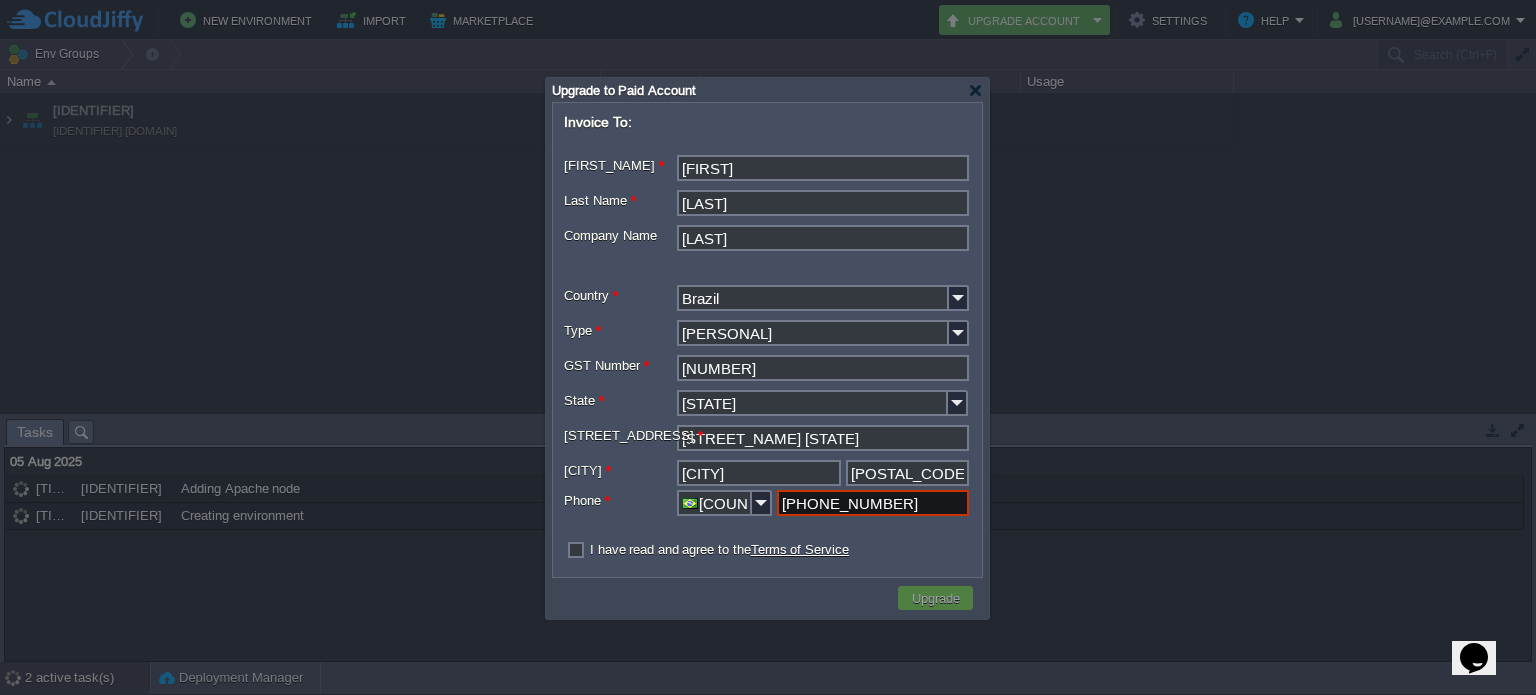 click at bounding box center [570, 550] 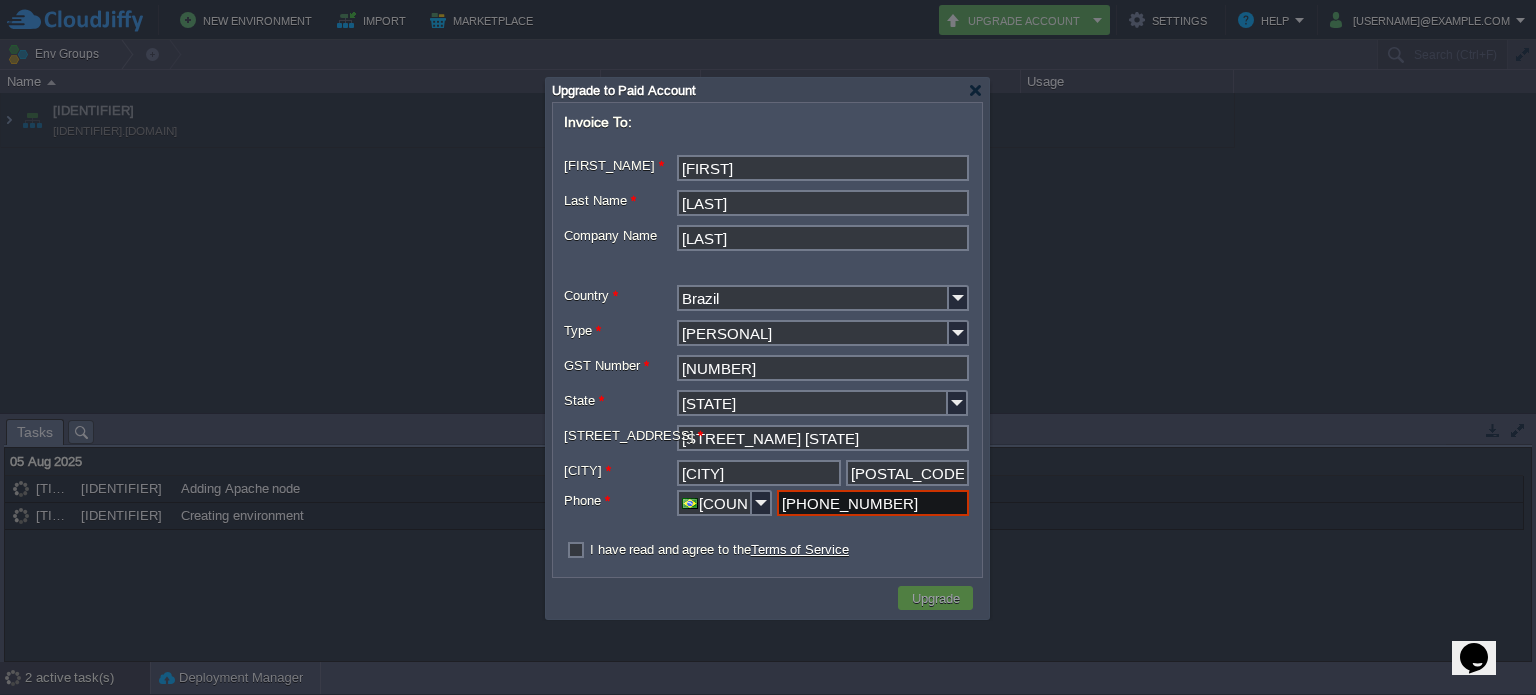 checkbox on "true" 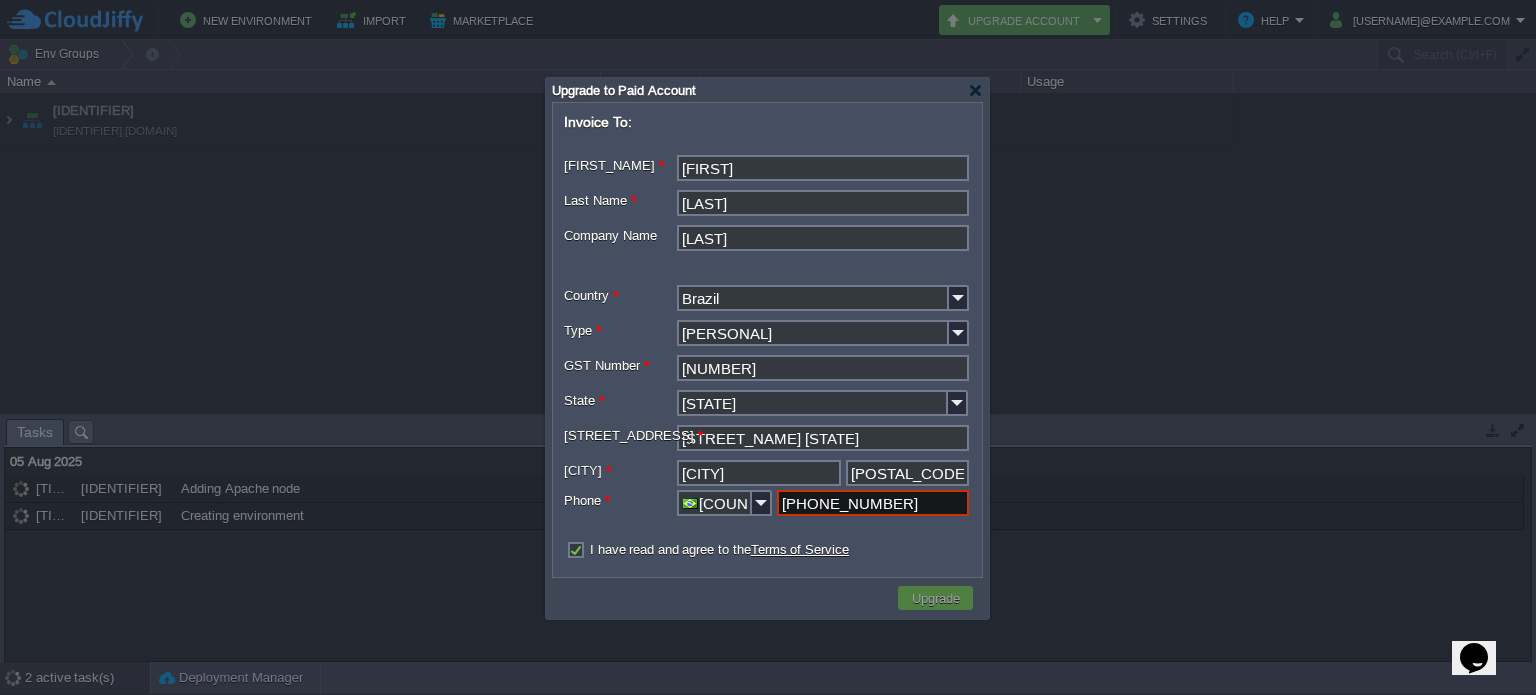 click on "Invoice To: [FIRST] [MIDDLE] [LAST] Company Name [LAST] Country * [COUNTRY] Type * Personal GST Number * [NUMBER] RCR State * [STATE] [STREET_ADDRESS] [CITY] [POSTAL_CODE] [PHONE] * +55 [AREA_CODE] I have read and agree to the Terms of Service" at bounding box center (767, 338) 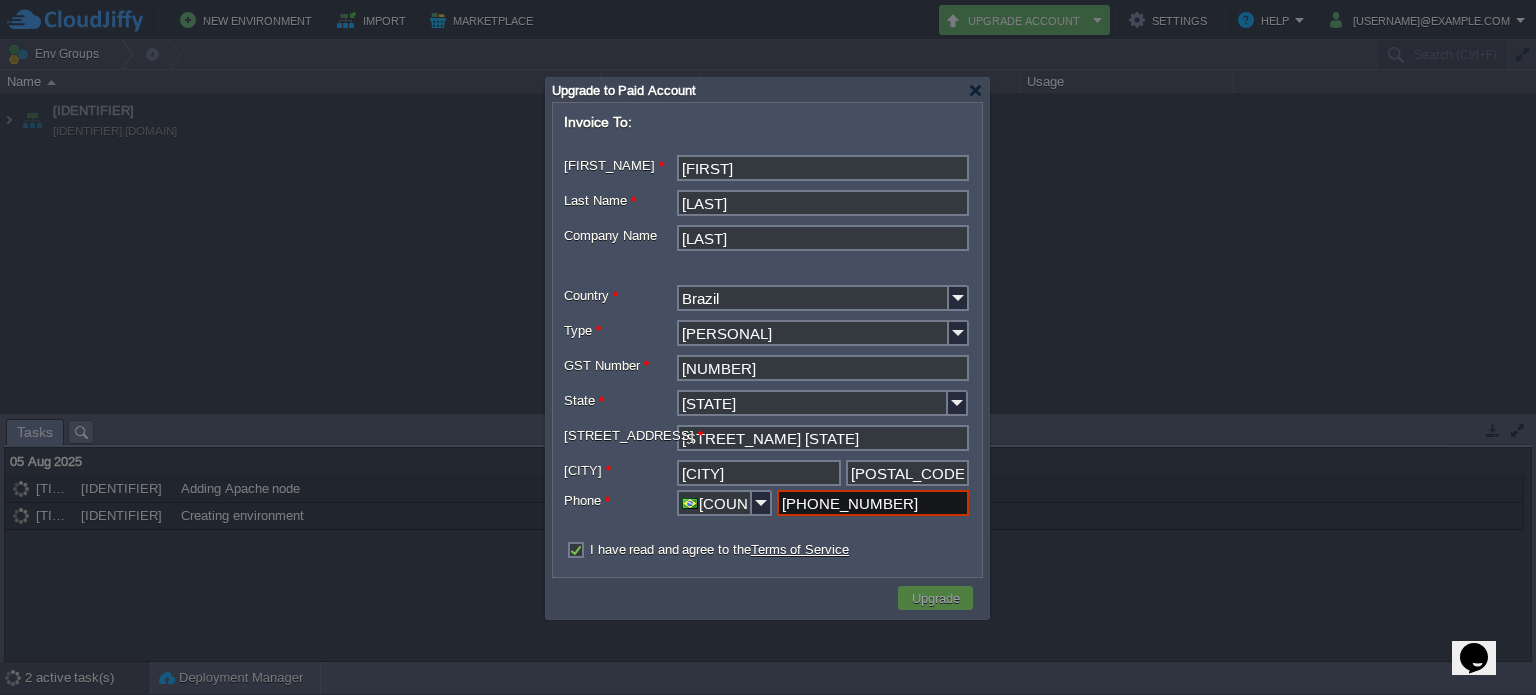 click on "[PHONE] * +55 [AREA_CODE]" at bounding box center [767, 505] 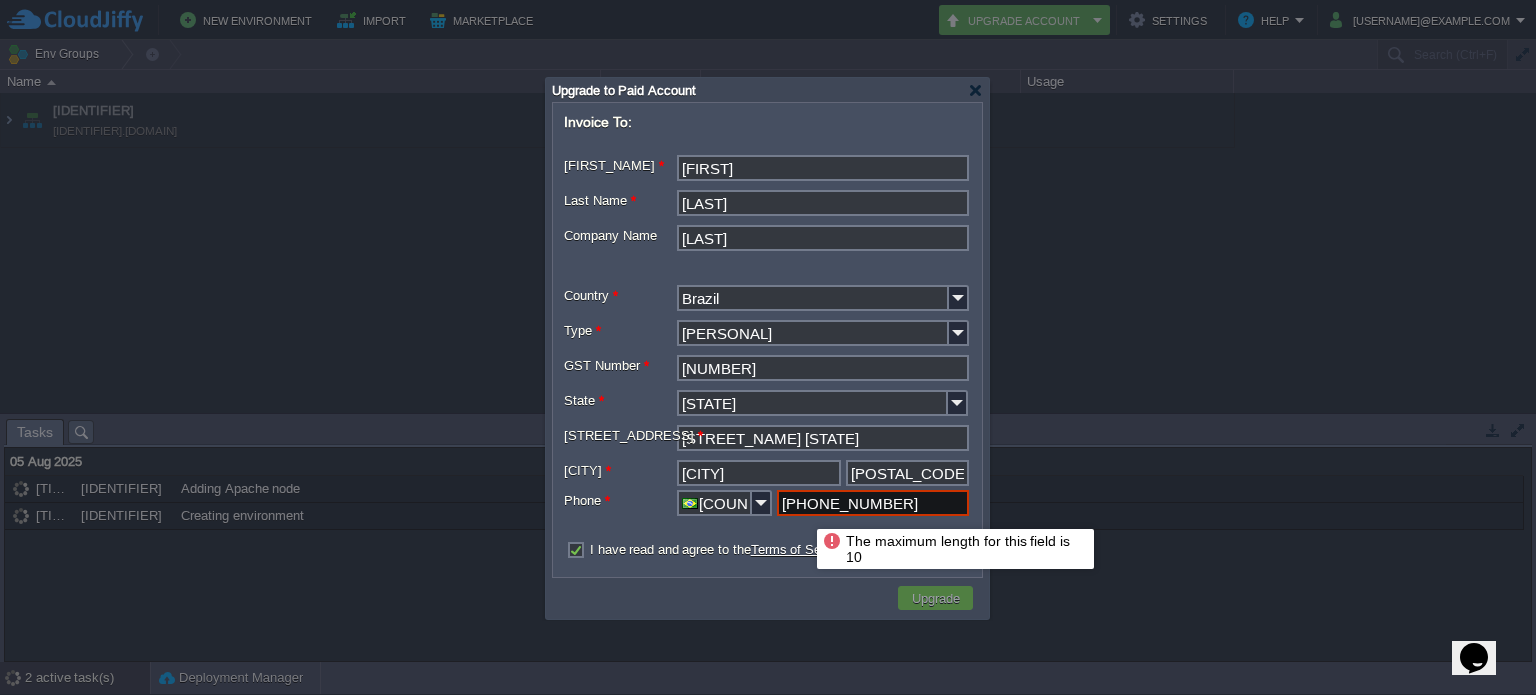 click on "[PHONE_NUMBER]" at bounding box center [873, 503] 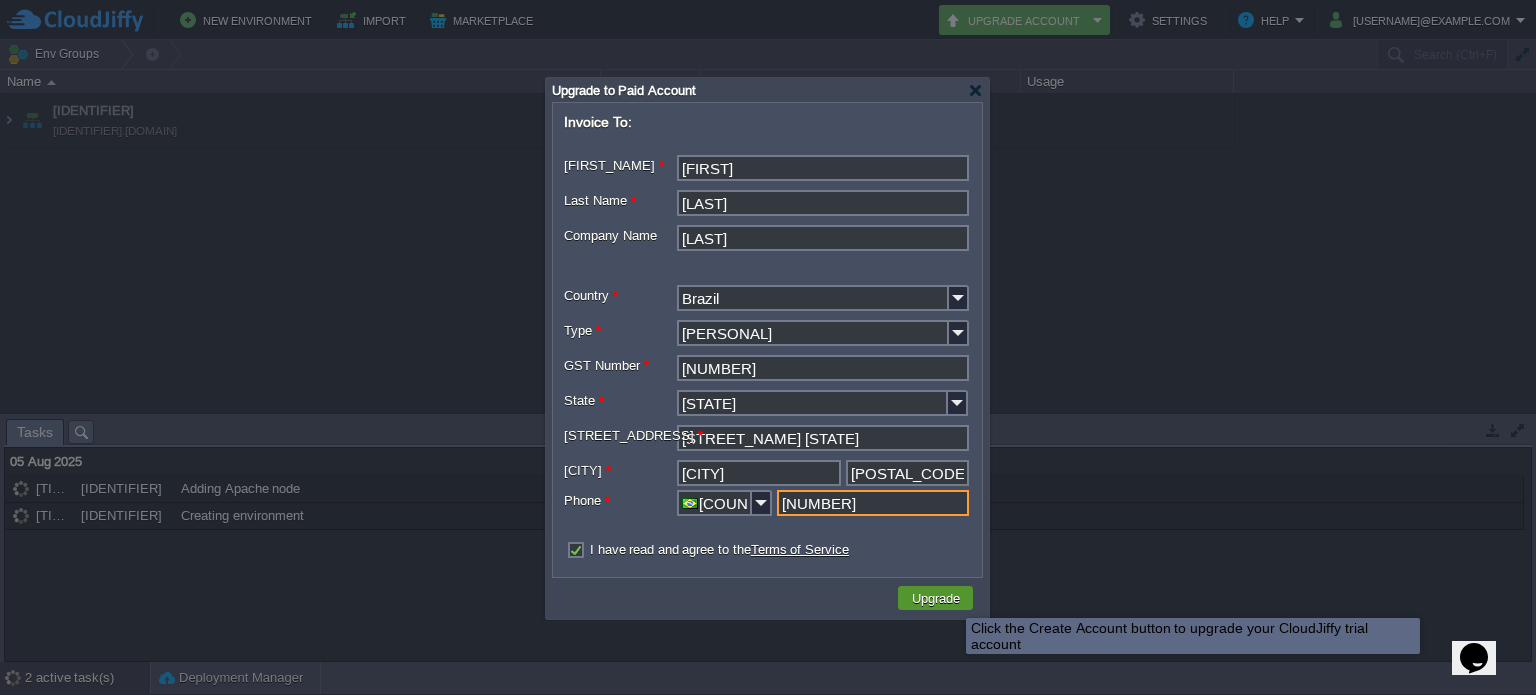 type on "[NUMBER]" 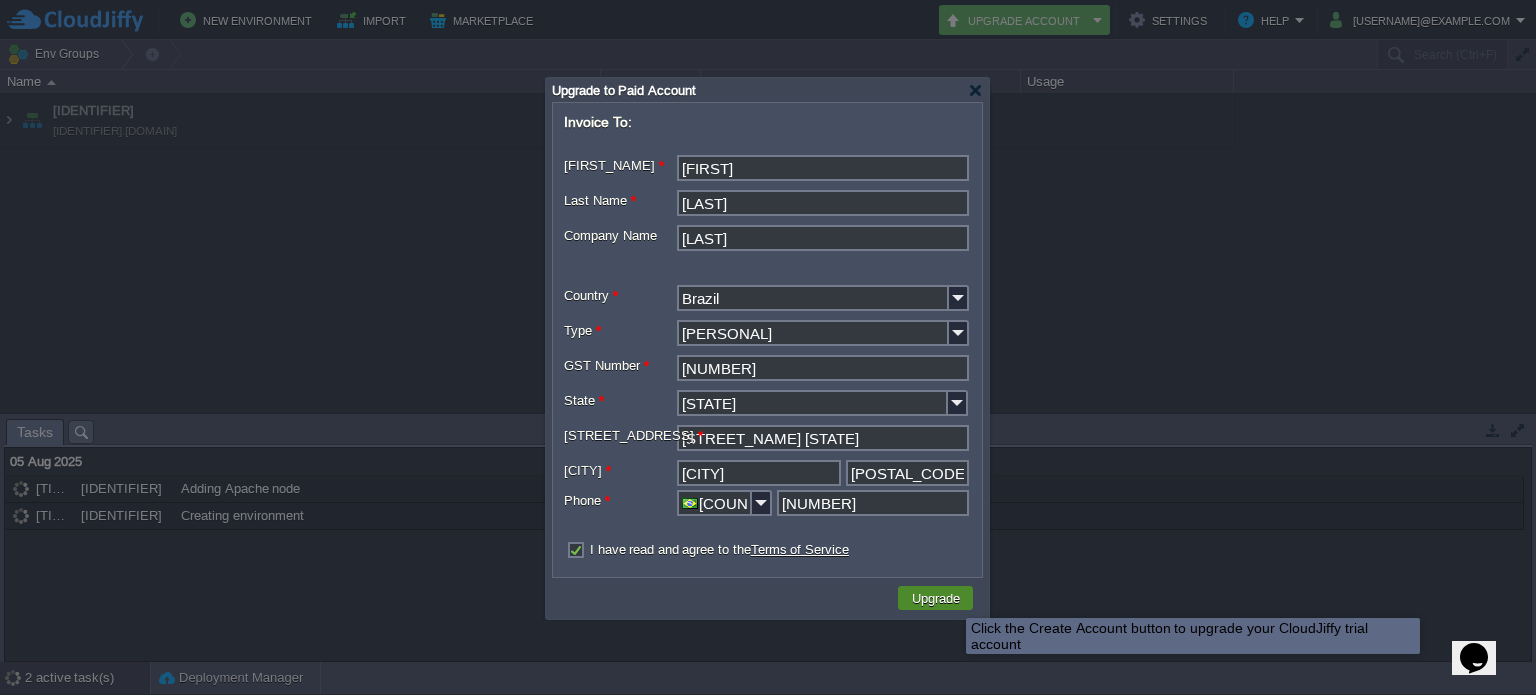 click on "Upgrade" at bounding box center (936, 598) 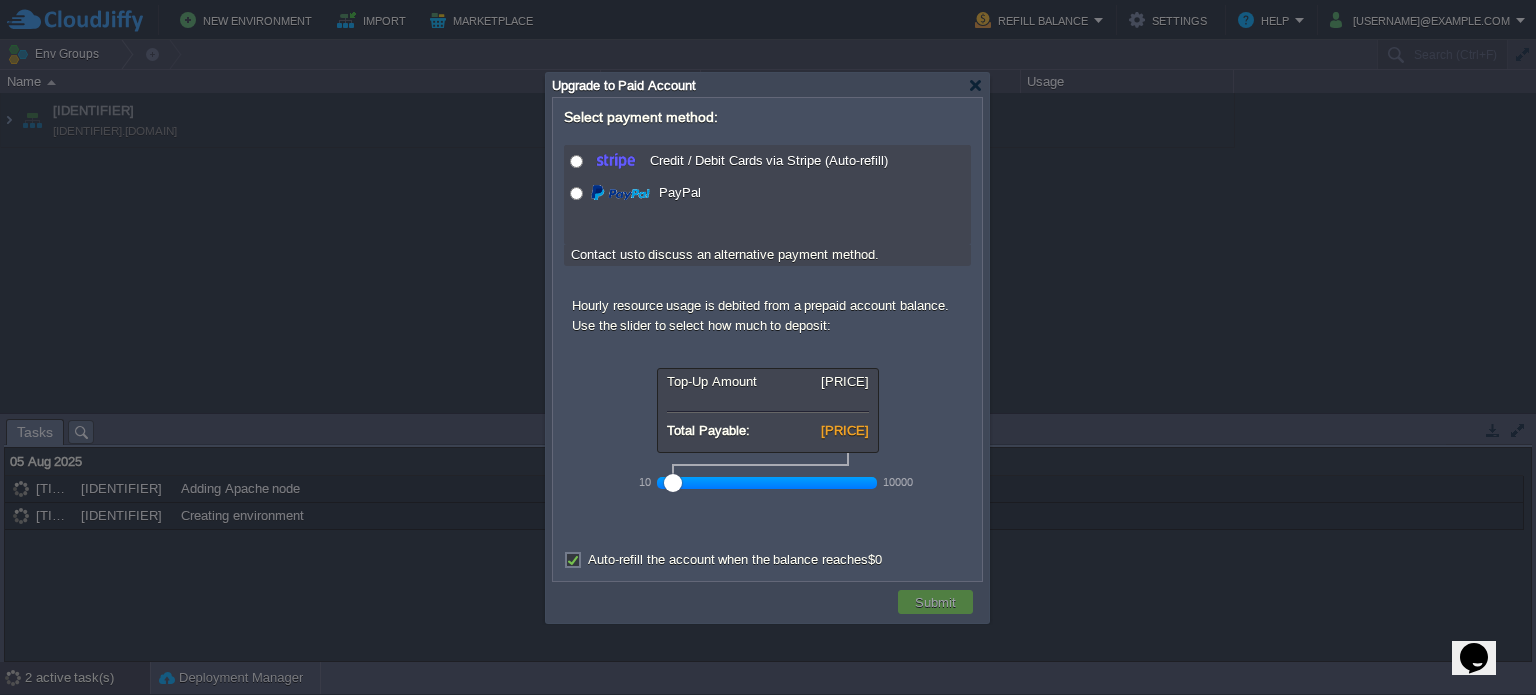 drag, startPoint x: 718, startPoint y: 483, endPoint x: 660, endPoint y: 483, distance: 58 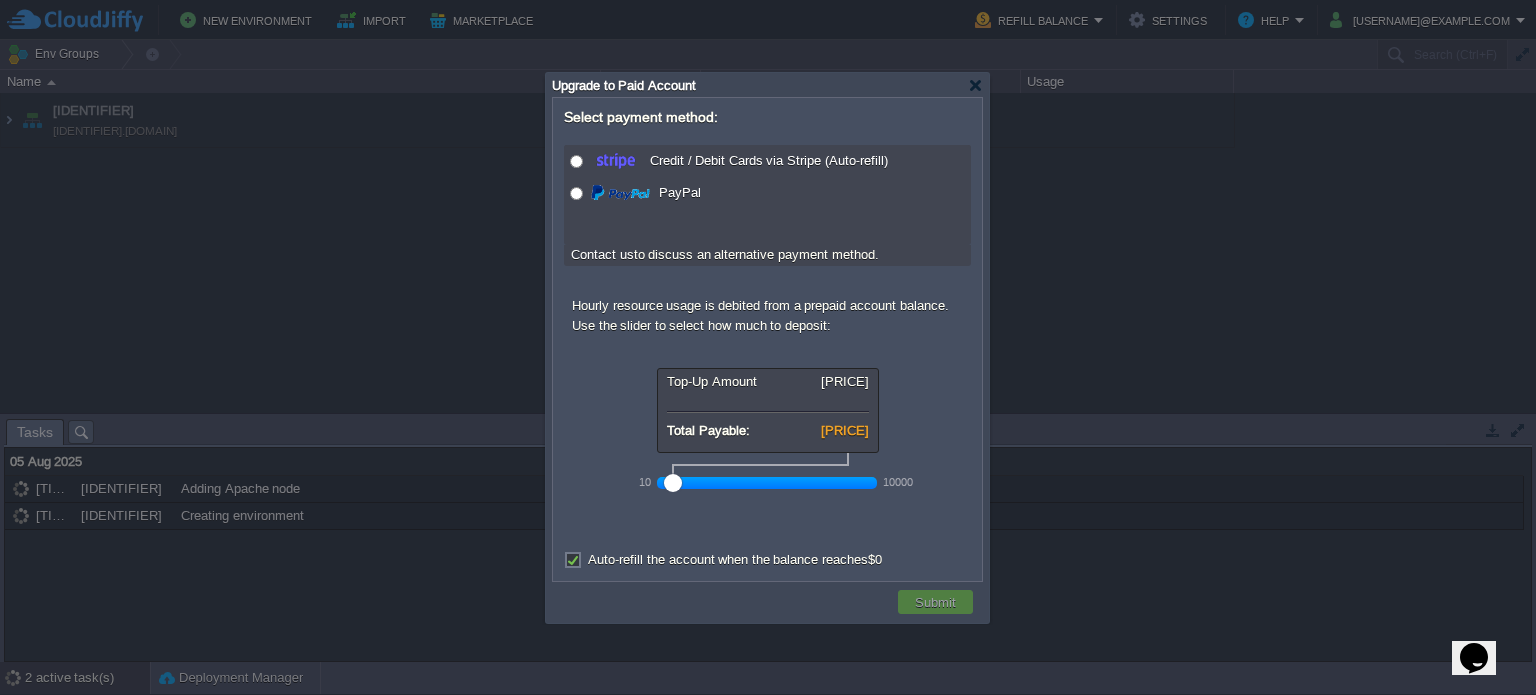 click on "[NUMBER]" at bounding box center (767, 482) 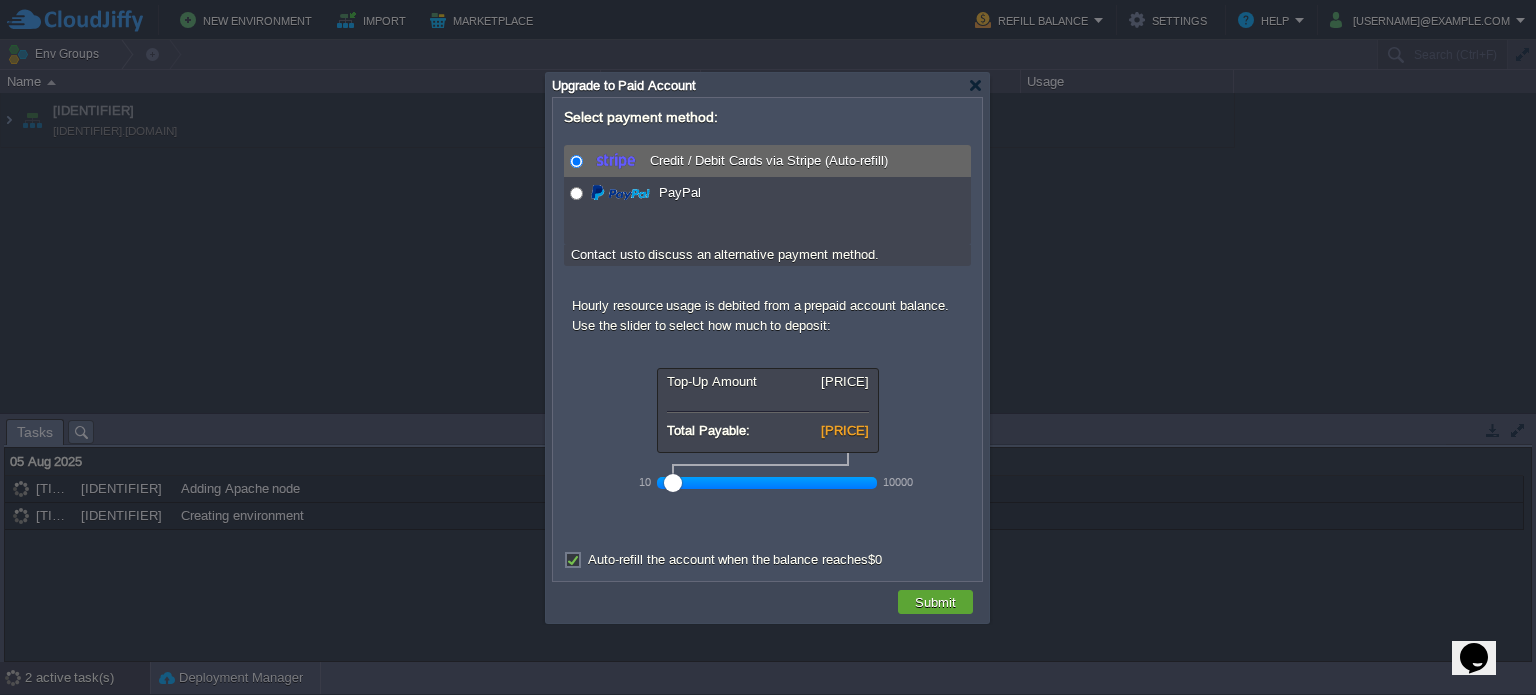click at bounding box center [576, 161] 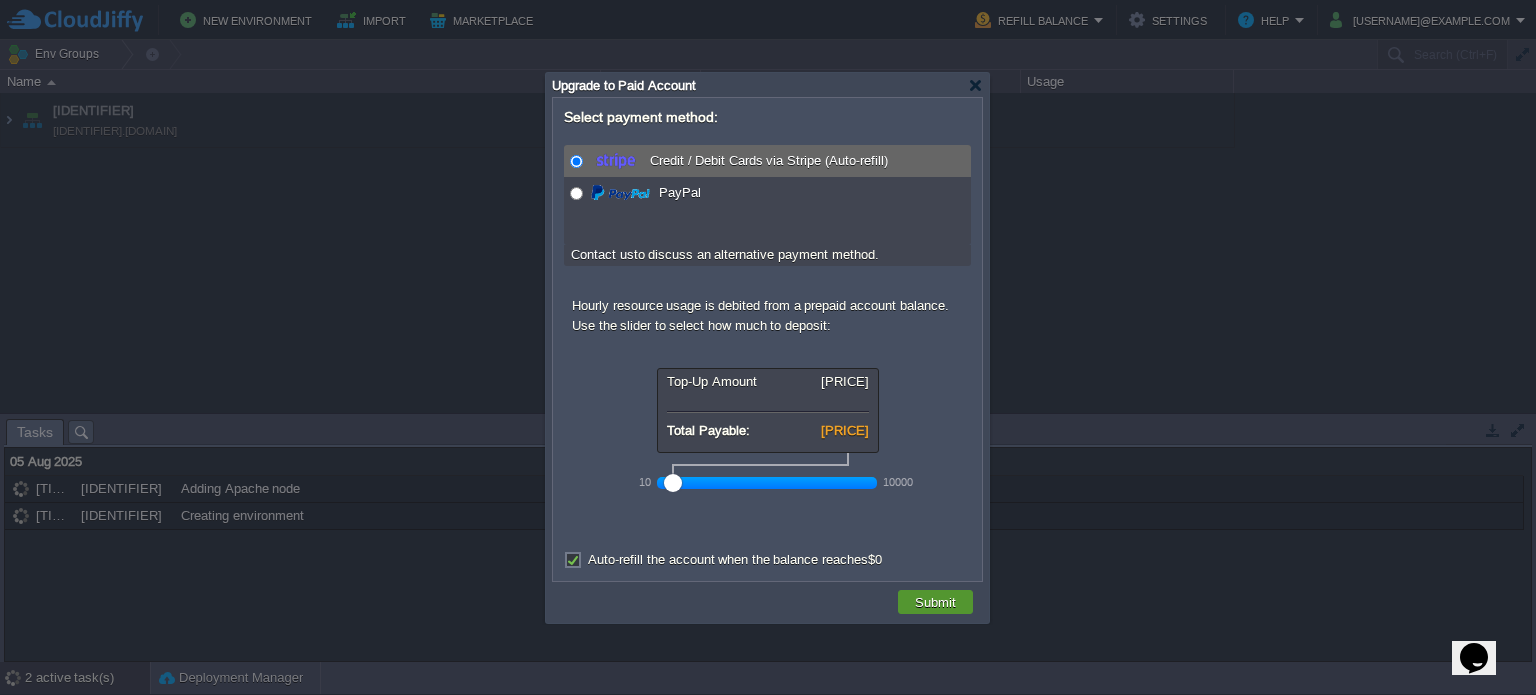click on "Submit" at bounding box center (935, 602) 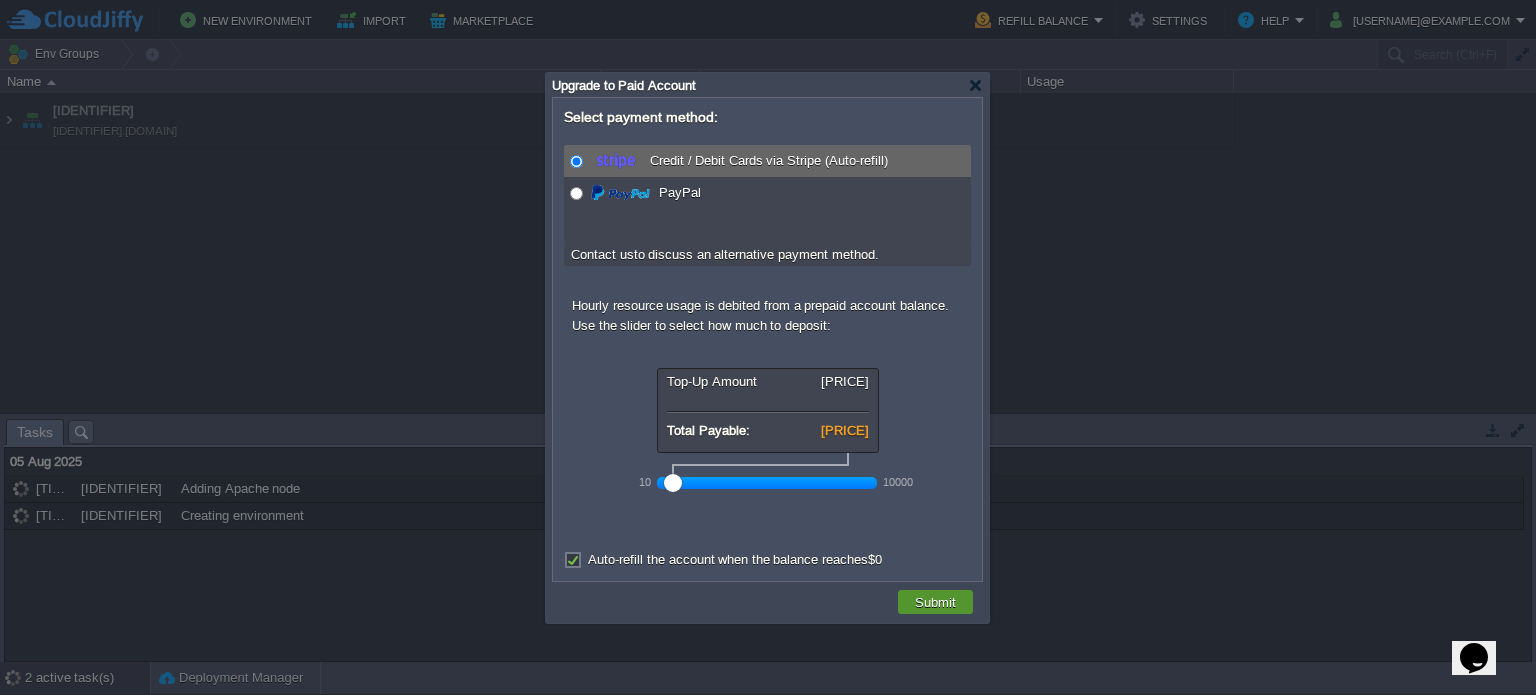 click on "Submit" at bounding box center [935, 602] 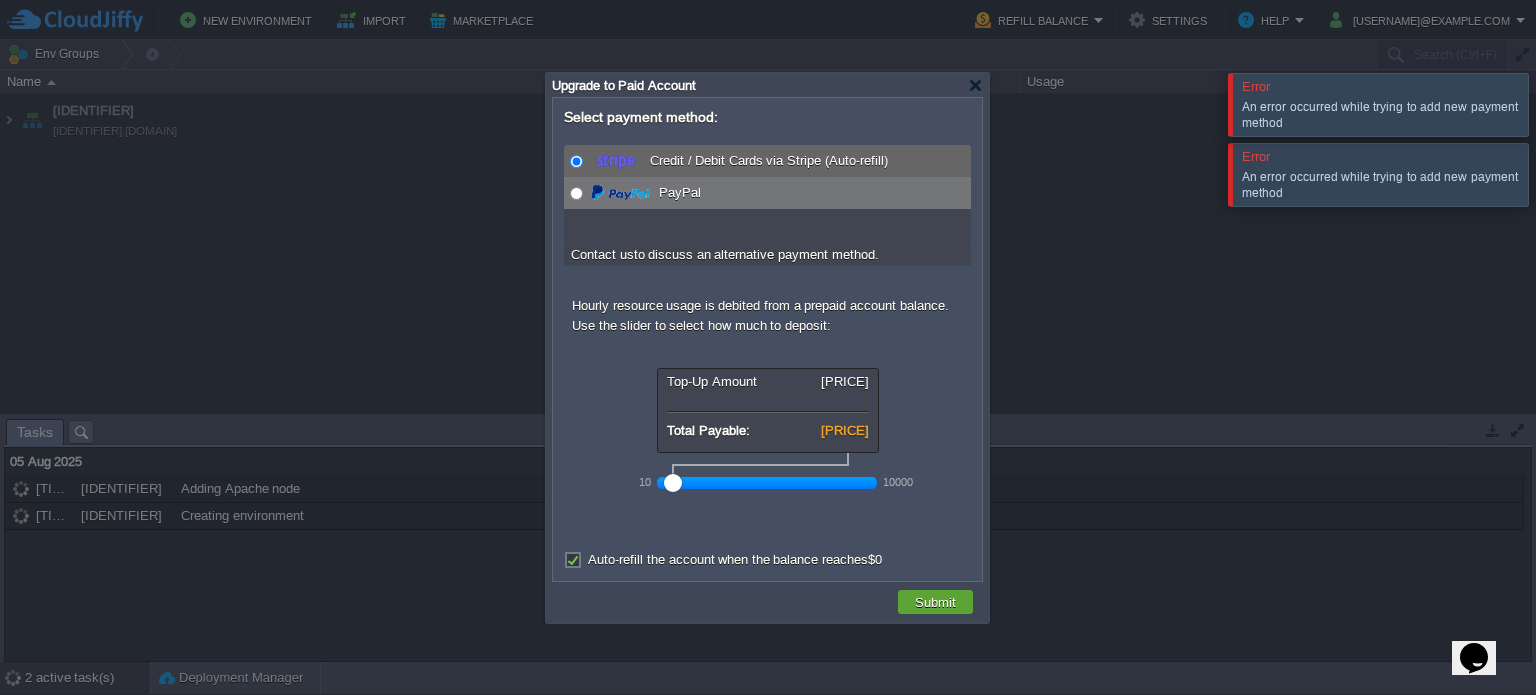 radio on "false" 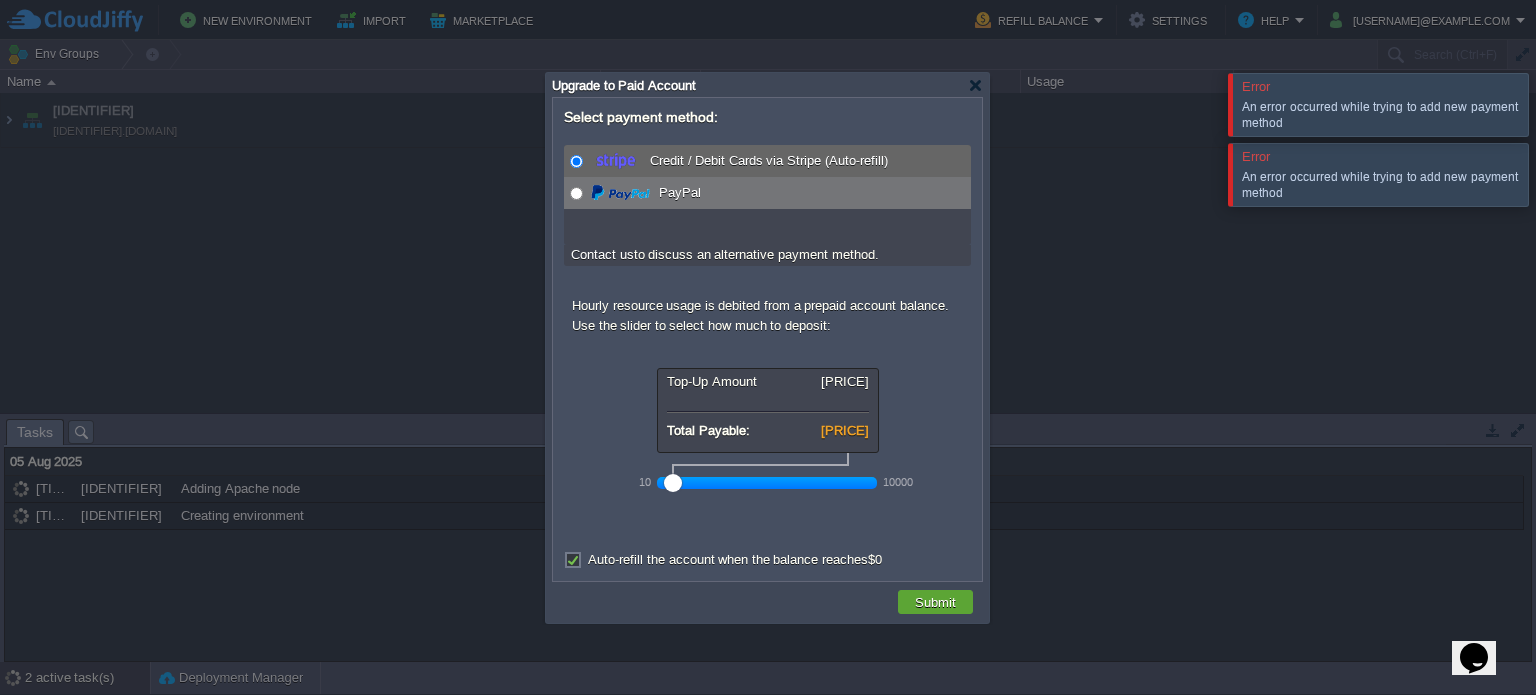radio on "true" 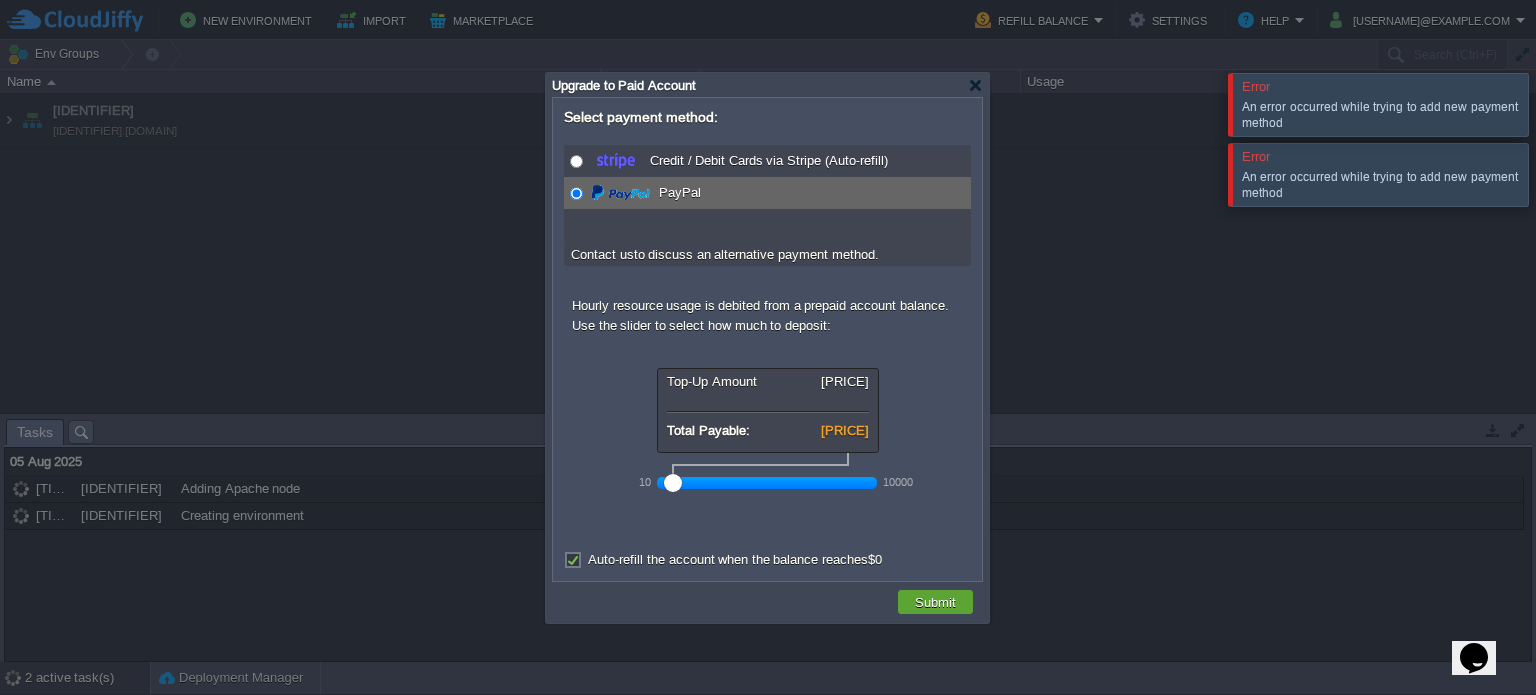 click at bounding box center [576, 193] 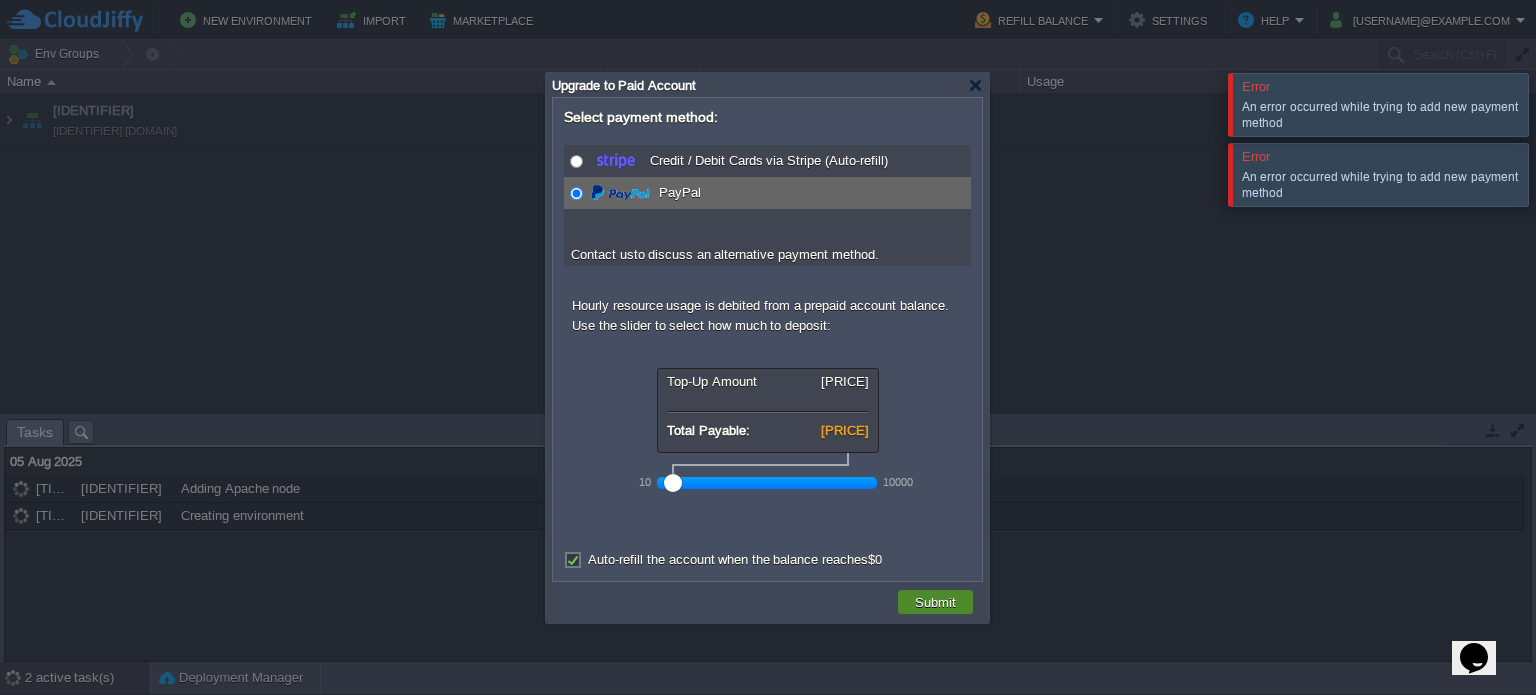 click on "Submit" at bounding box center [935, 602] 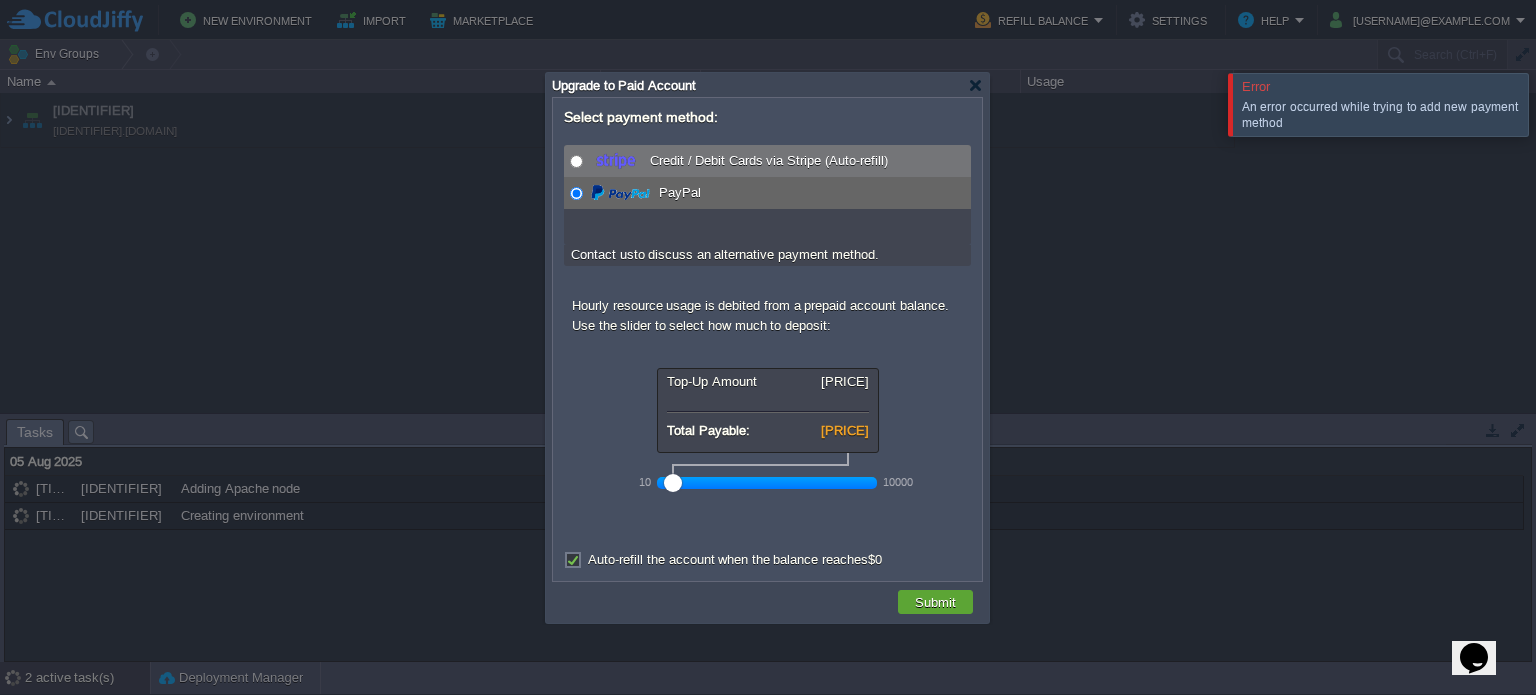 radio on "true" 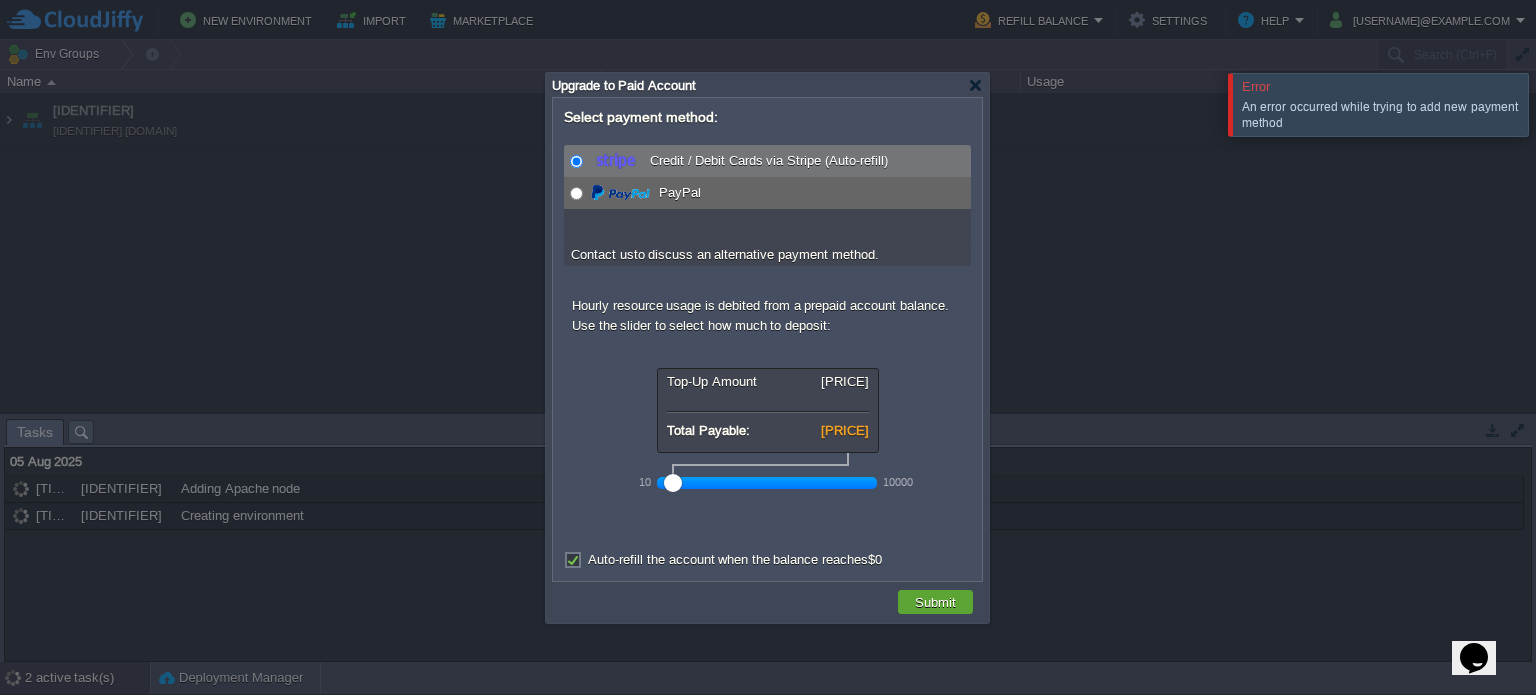 click at bounding box center [576, 161] 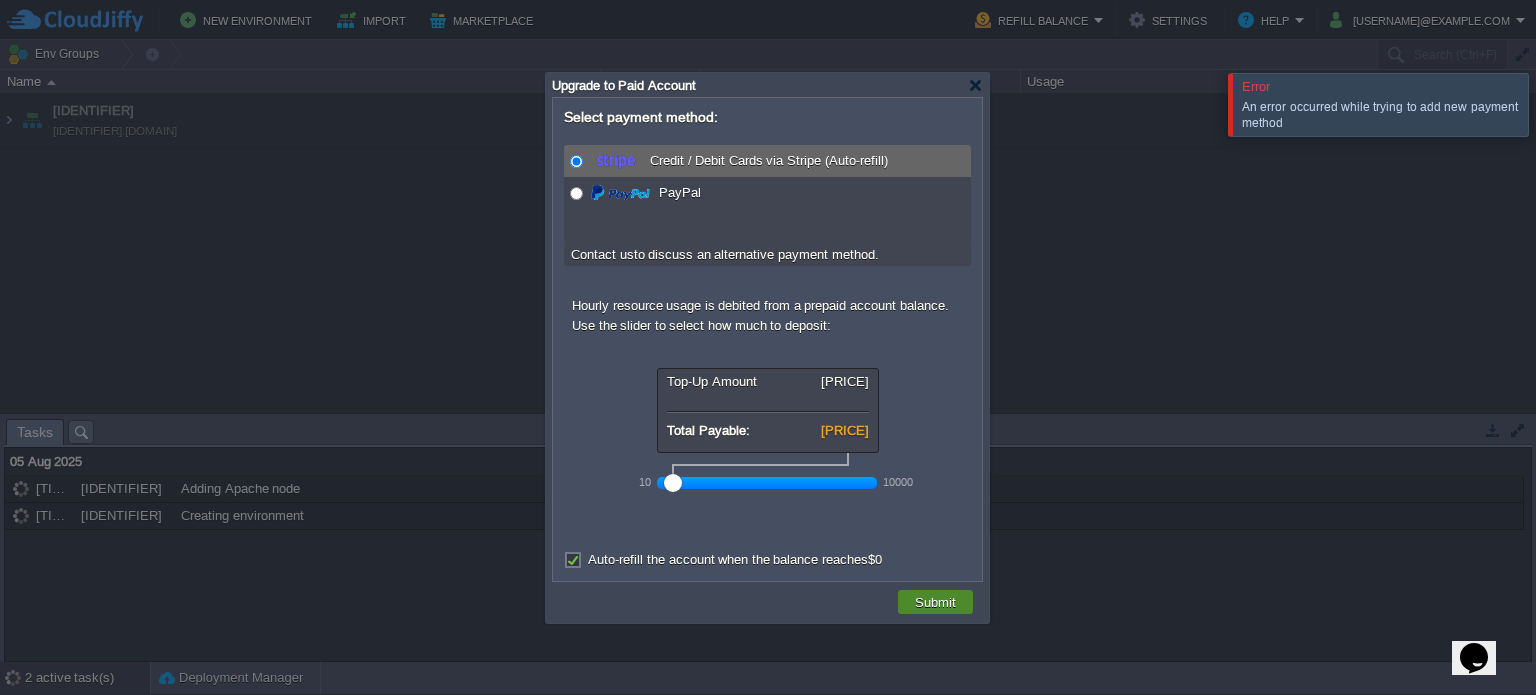 click on "Submit" at bounding box center [935, 602] 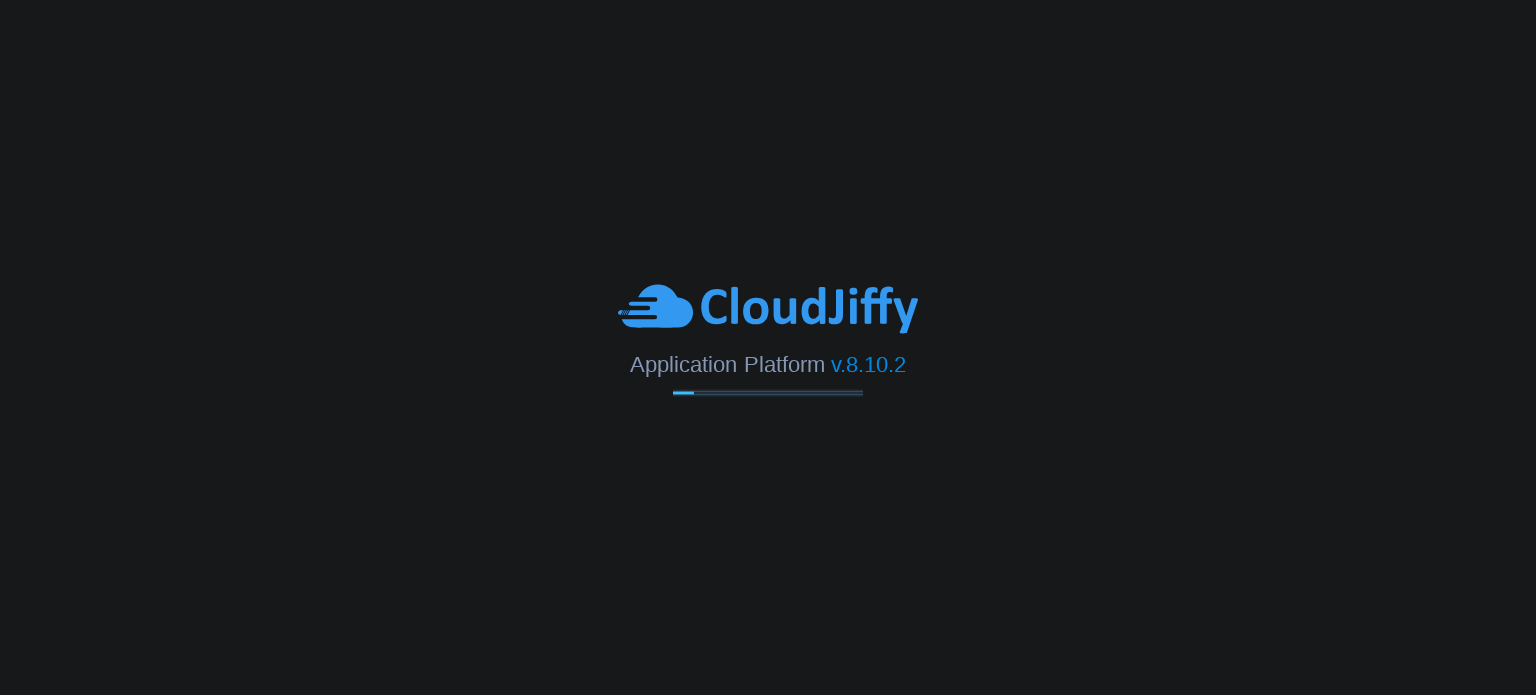 scroll, scrollTop: 0, scrollLeft: 0, axis: both 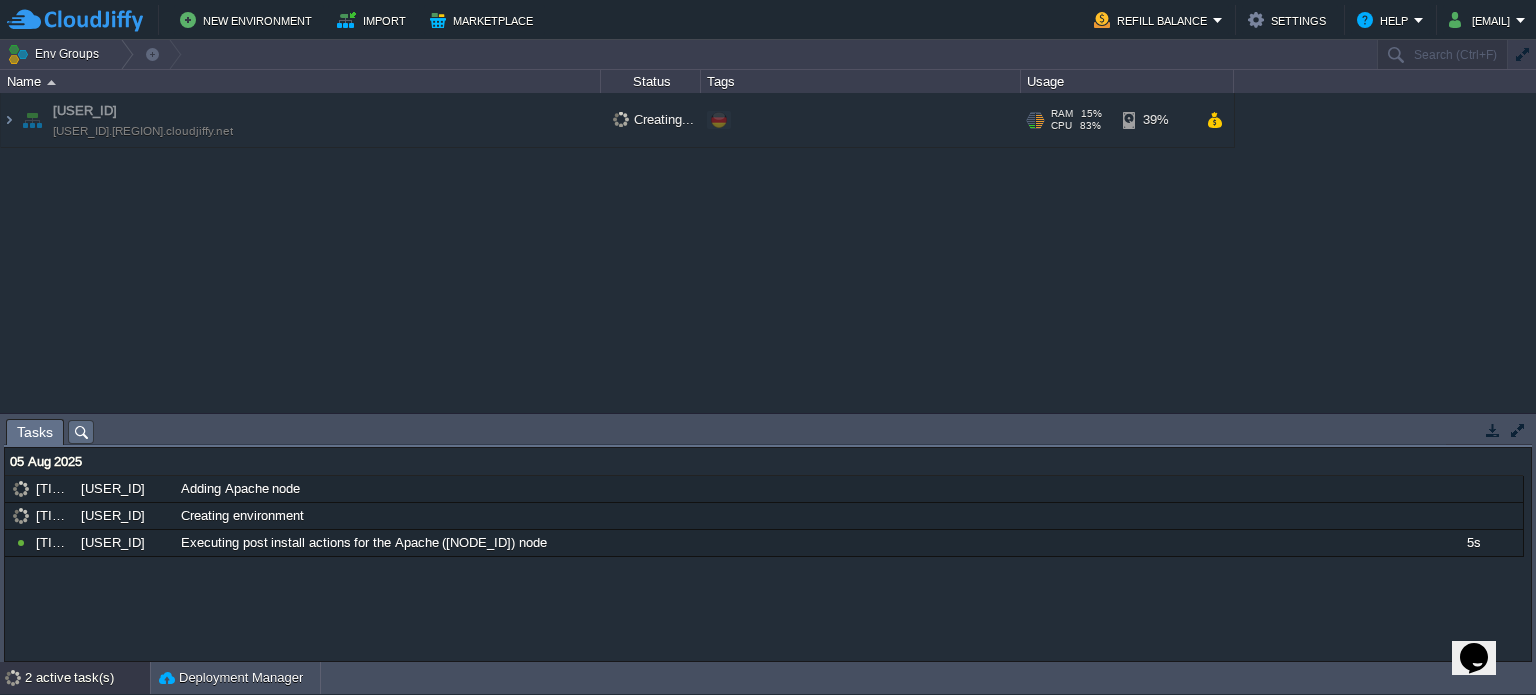 click on "[USER_ID].[REGION].cloudjiffy.net" at bounding box center [143, 131] 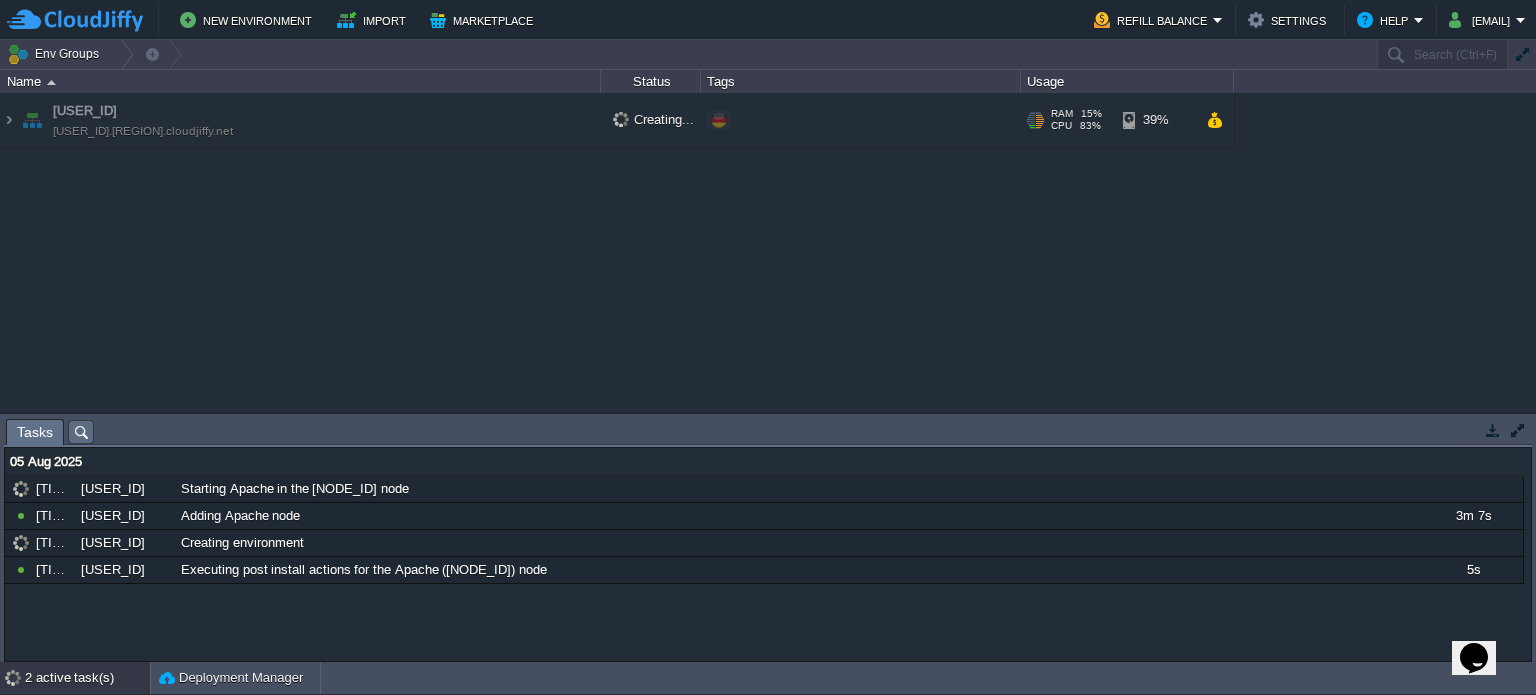 click on "[IDENTIFIER].[DOMAIN]" at bounding box center (143, 131) 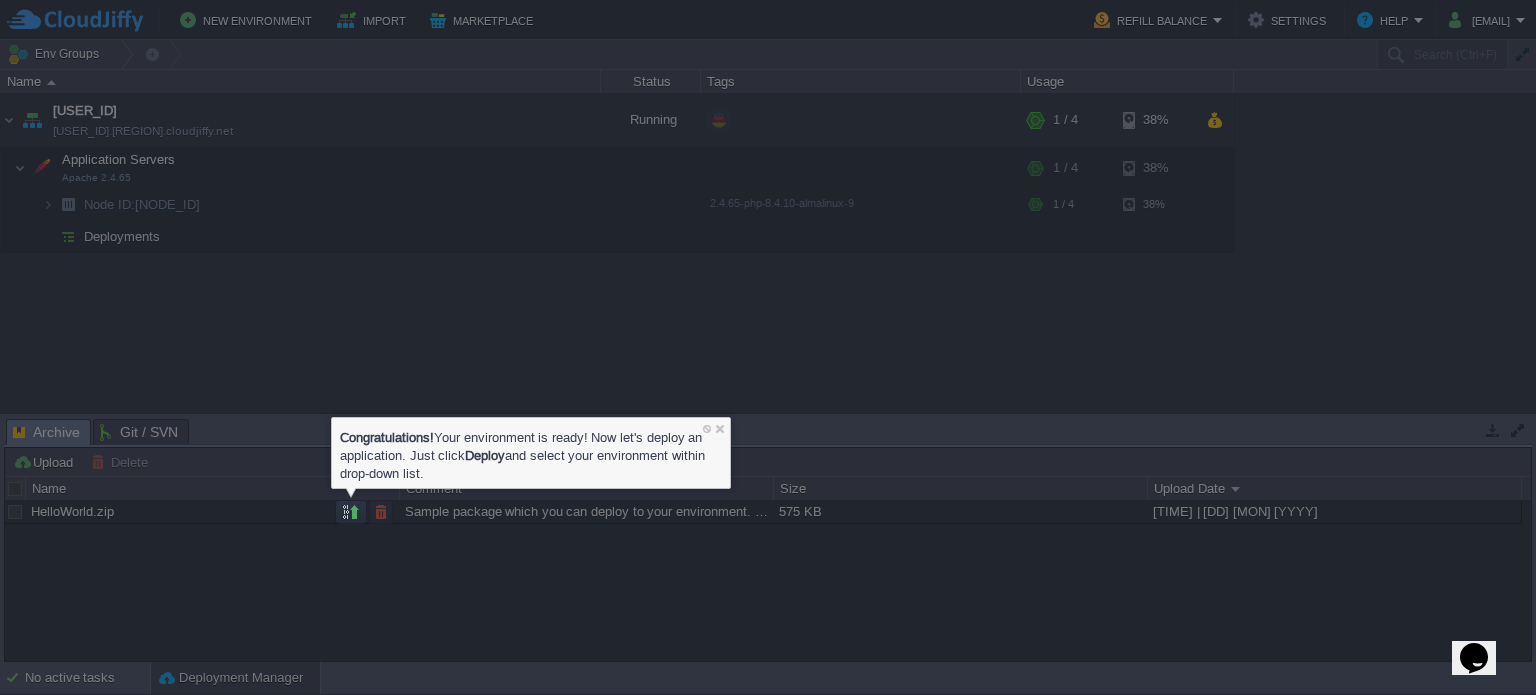 click on "Congratulations!  Your environment is ready! Now let's deploy an application. Just click  Deploy  and select your environment within drop-down list." at bounding box center [531, 453] 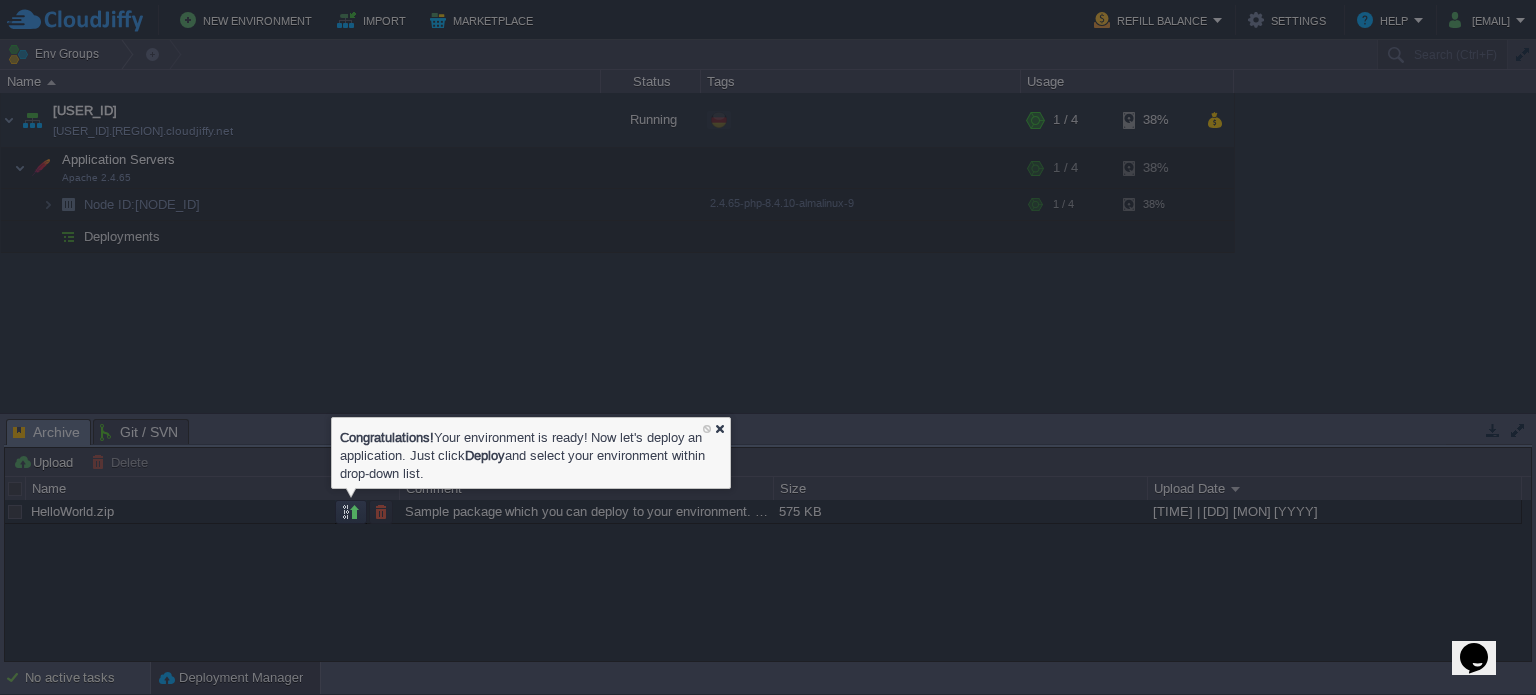 click at bounding box center [719, 428] 